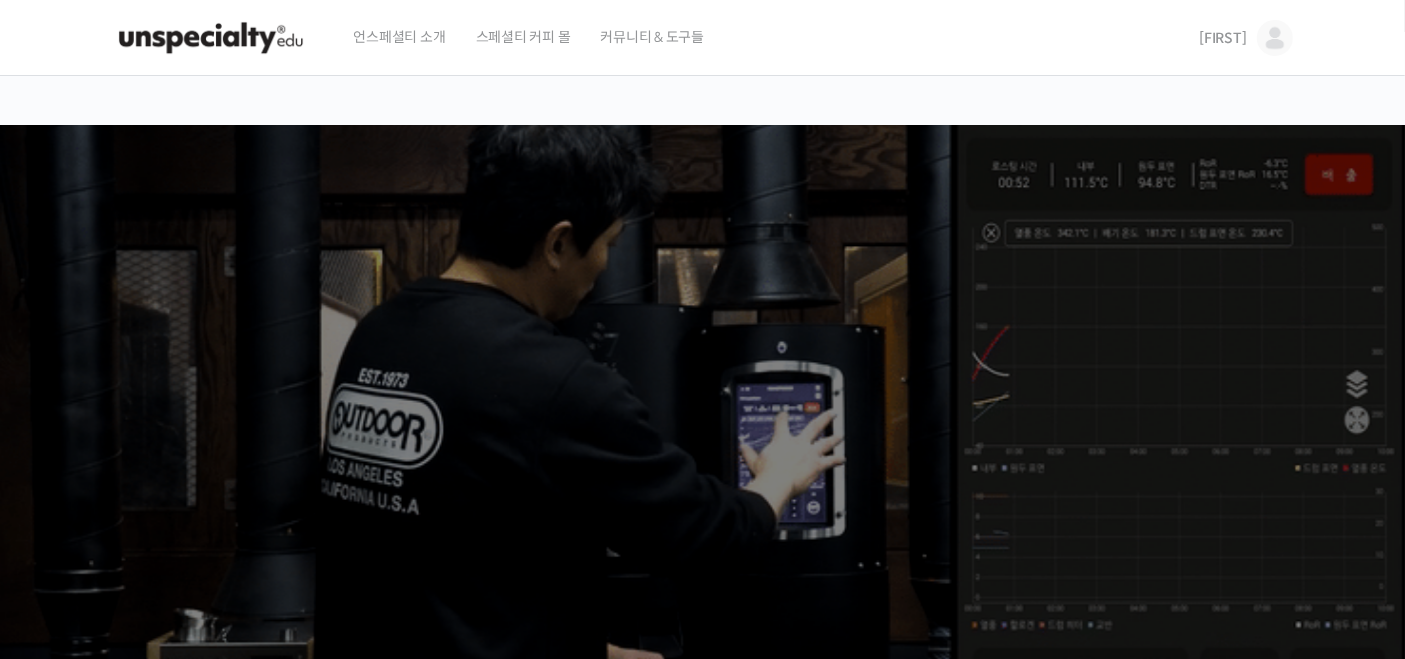 scroll, scrollTop: 0, scrollLeft: 0, axis: both 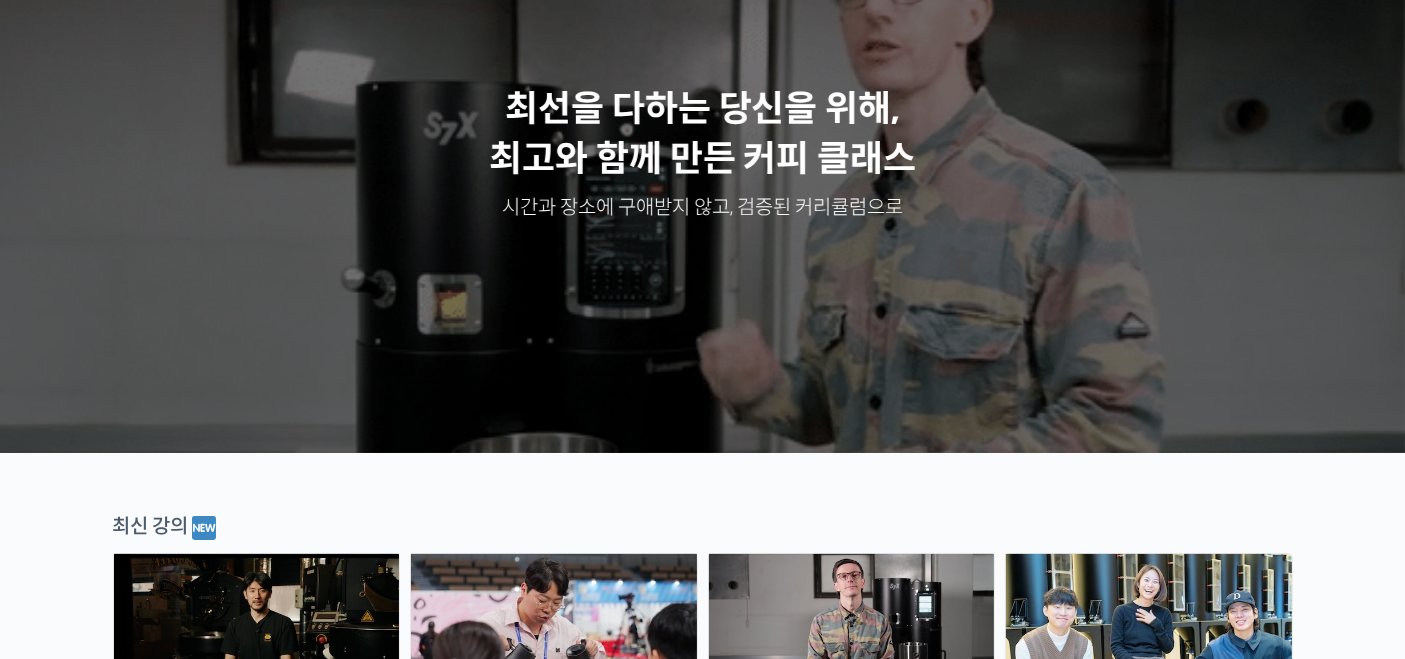 click at bounding box center (702, 153) 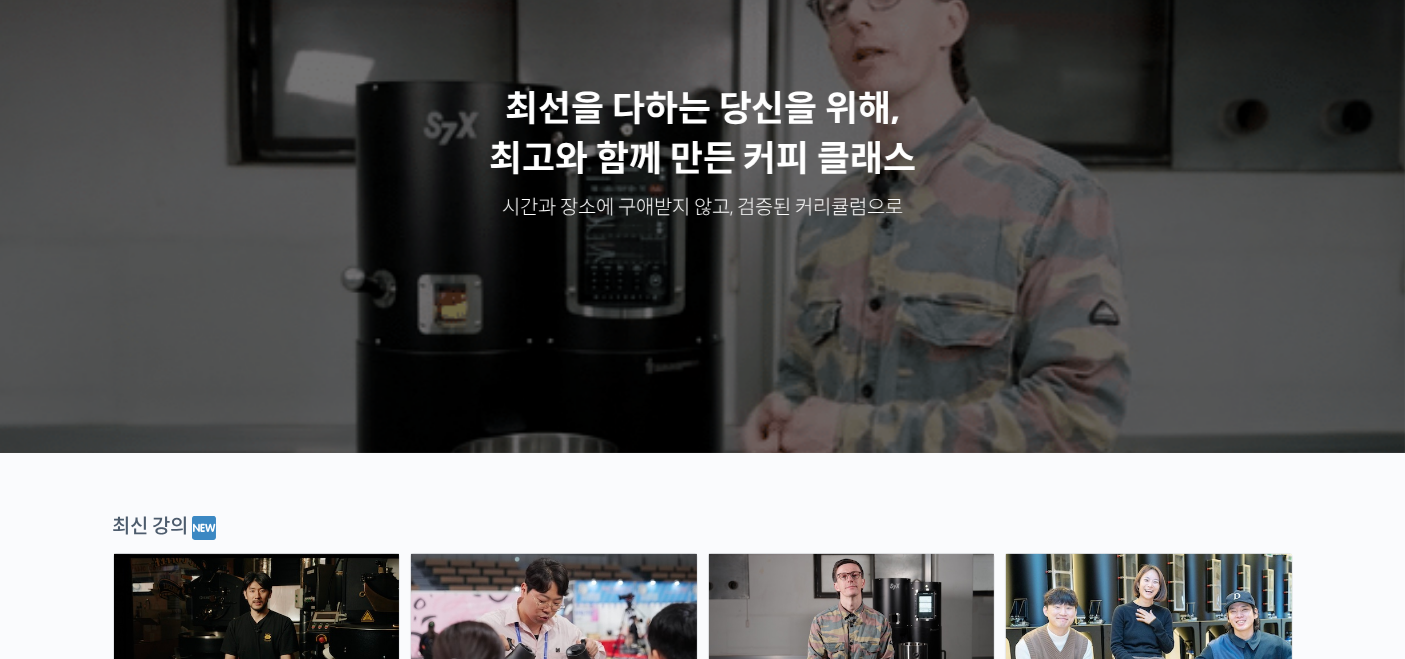 click on "최선을 다하는 당신을 위해,
최고와 함께 만든 커피 클래스" at bounding box center (702, 134) 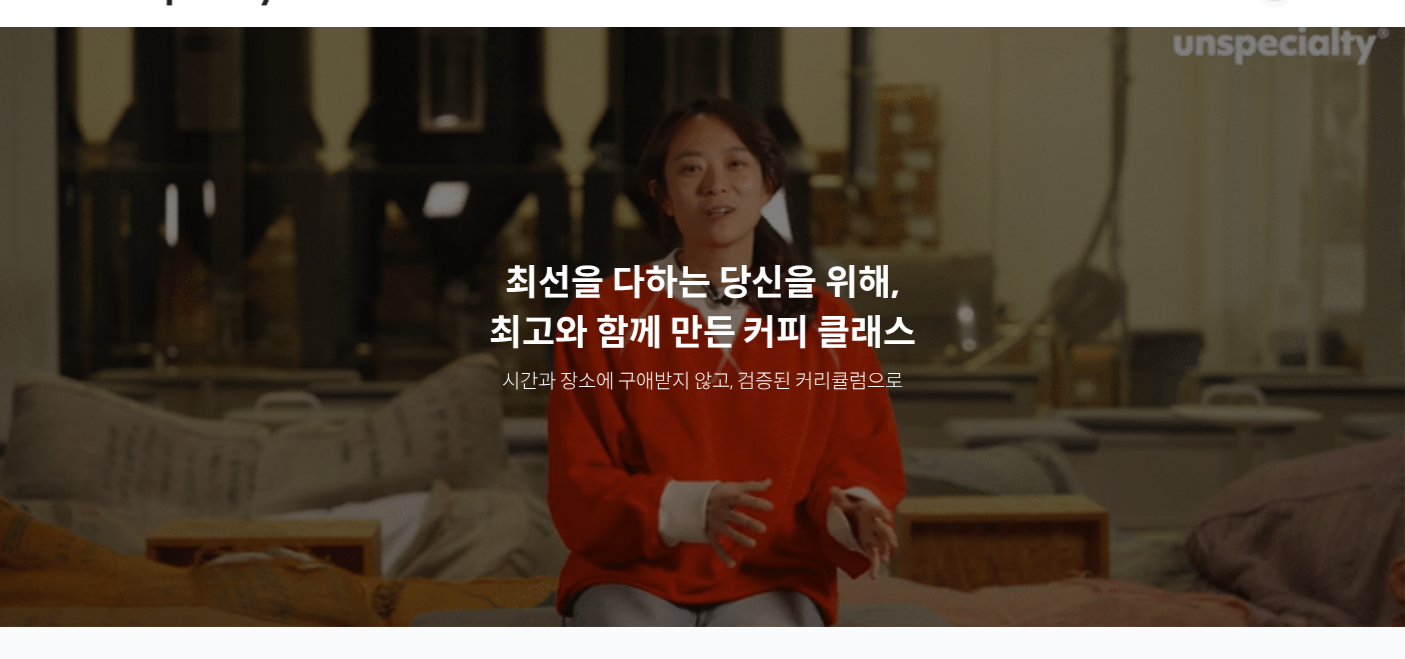 scroll, scrollTop: 0, scrollLeft: 0, axis: both 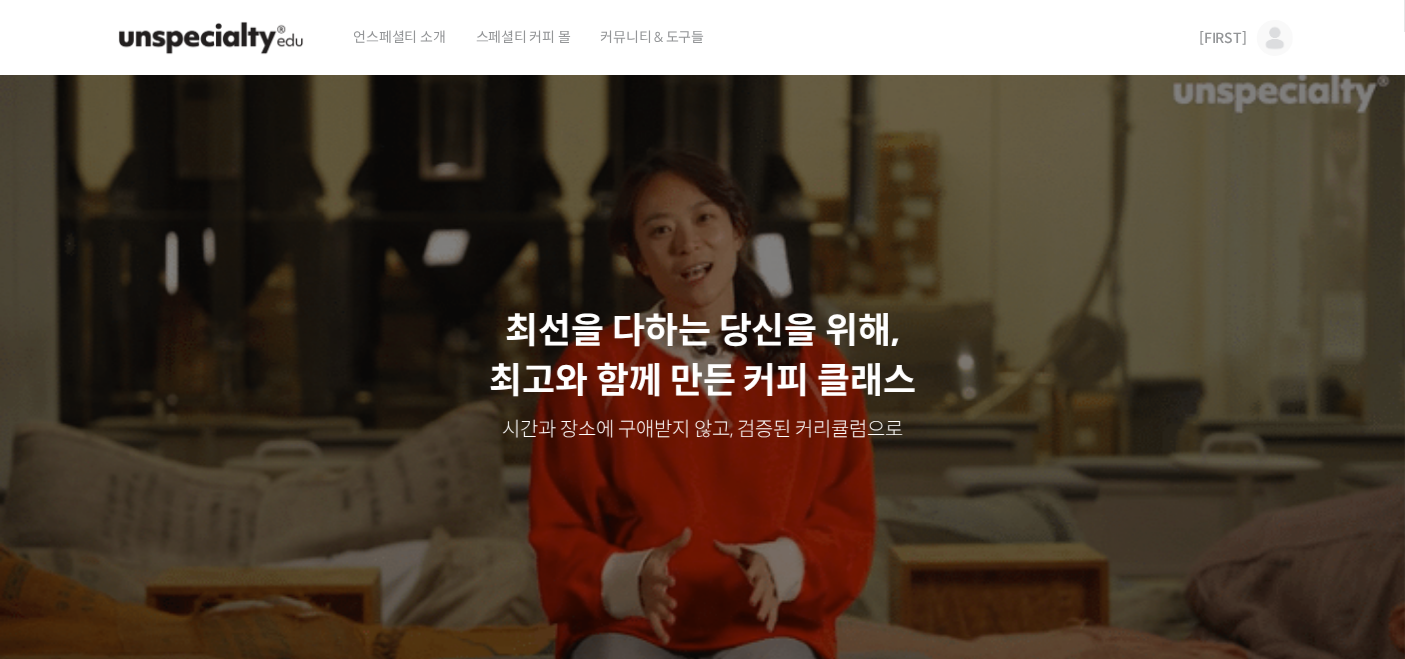 click at bounding box center (1275, 38) 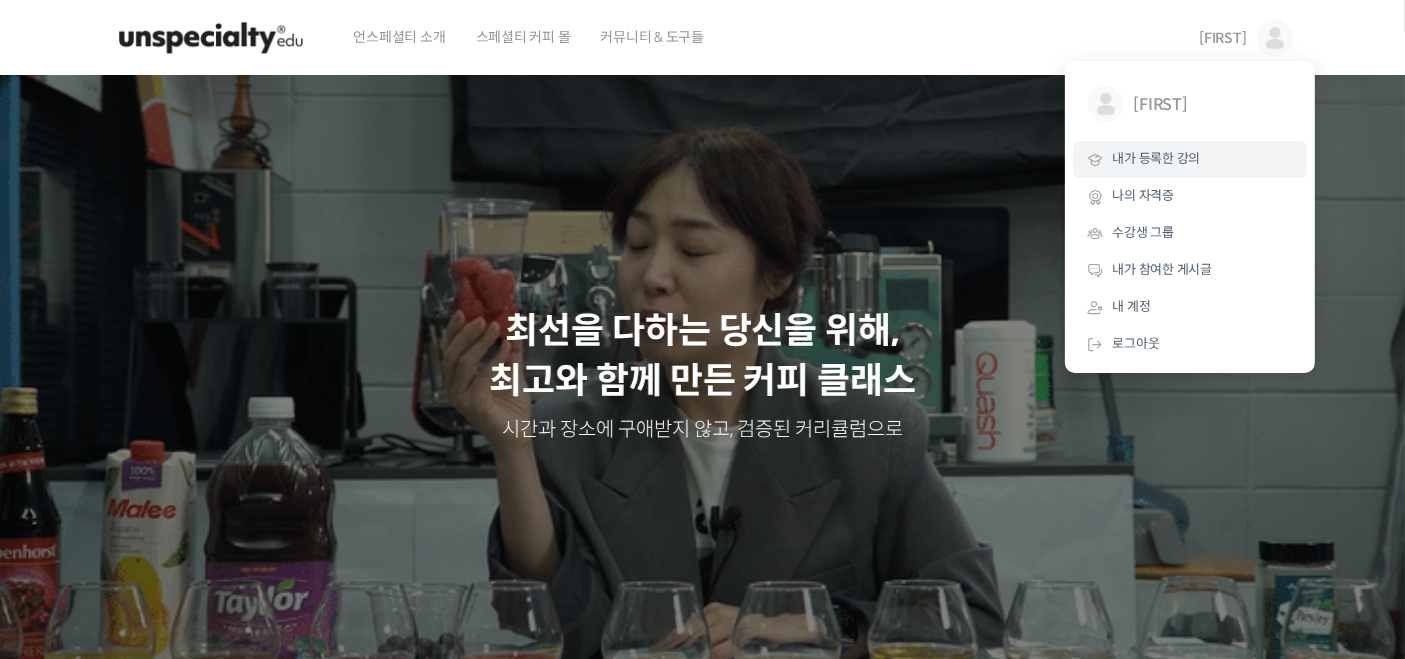 click on "내가 등록한 강의" at bounding box center (1190, 159) 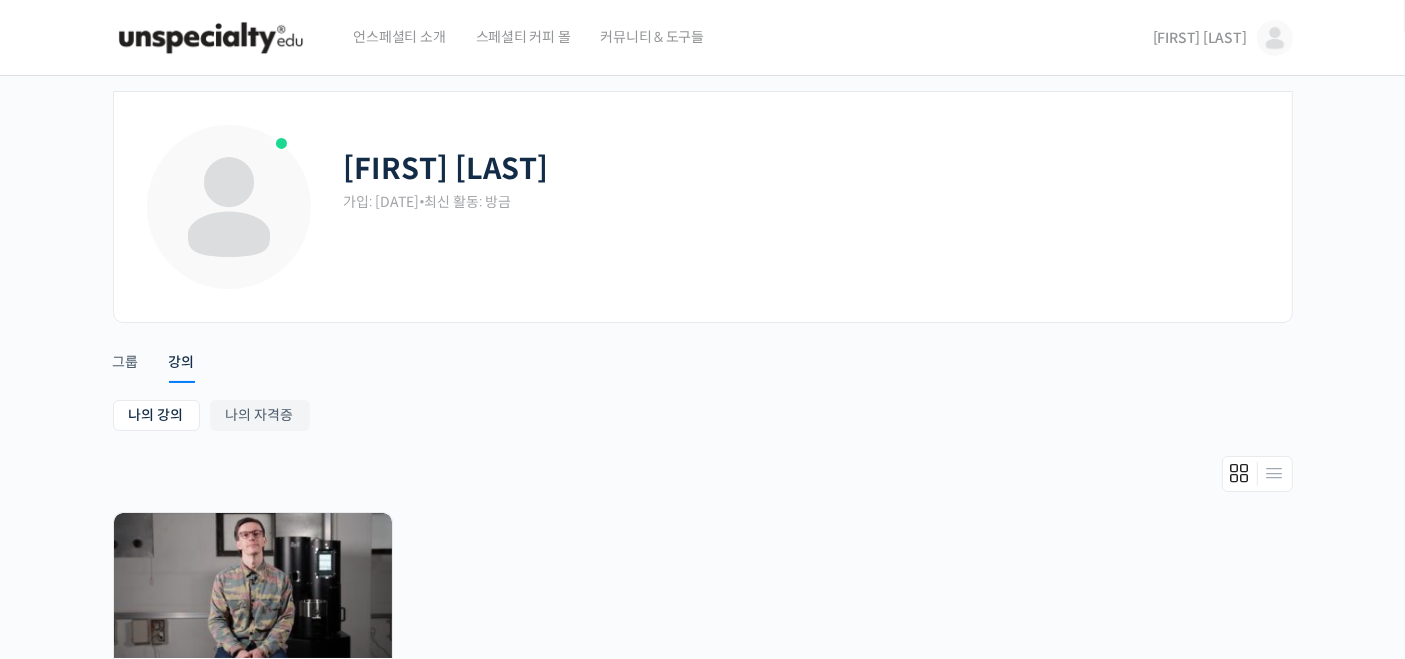 scroll, scrollTop: 222, scrollLeft: 0, axis: vertical 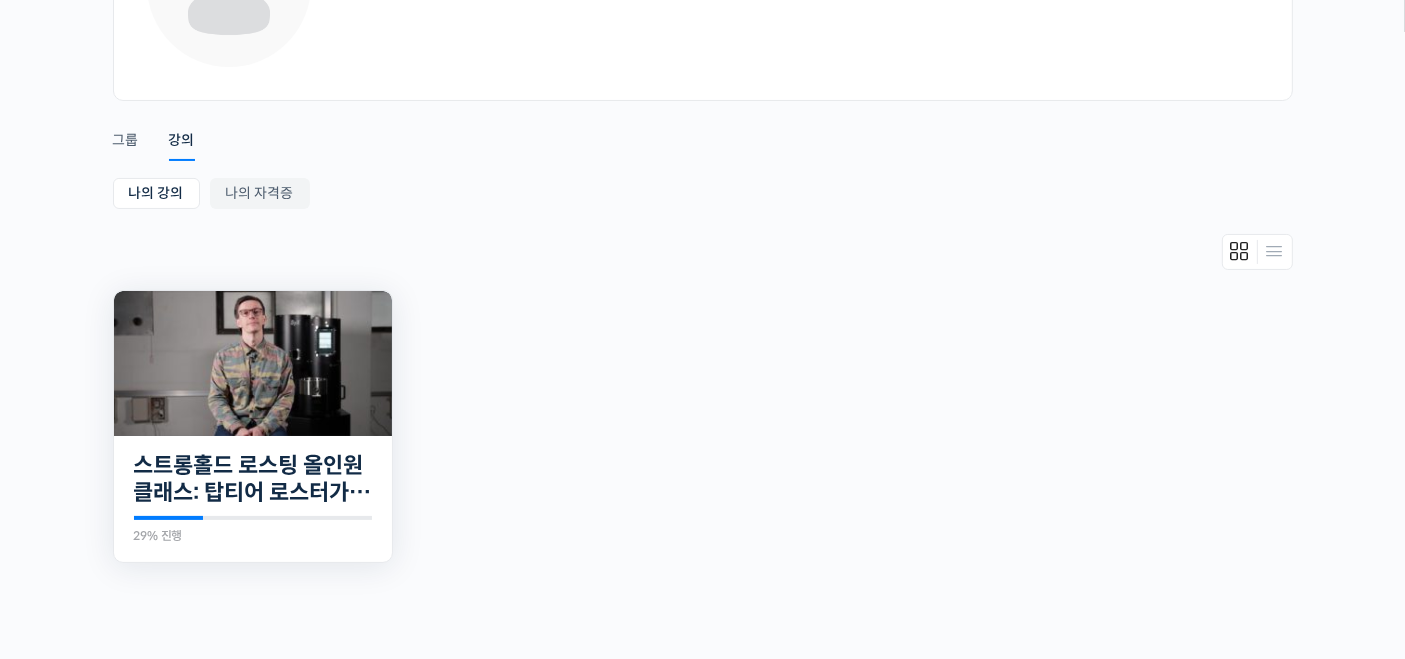 click at bounding box center [253, 363] 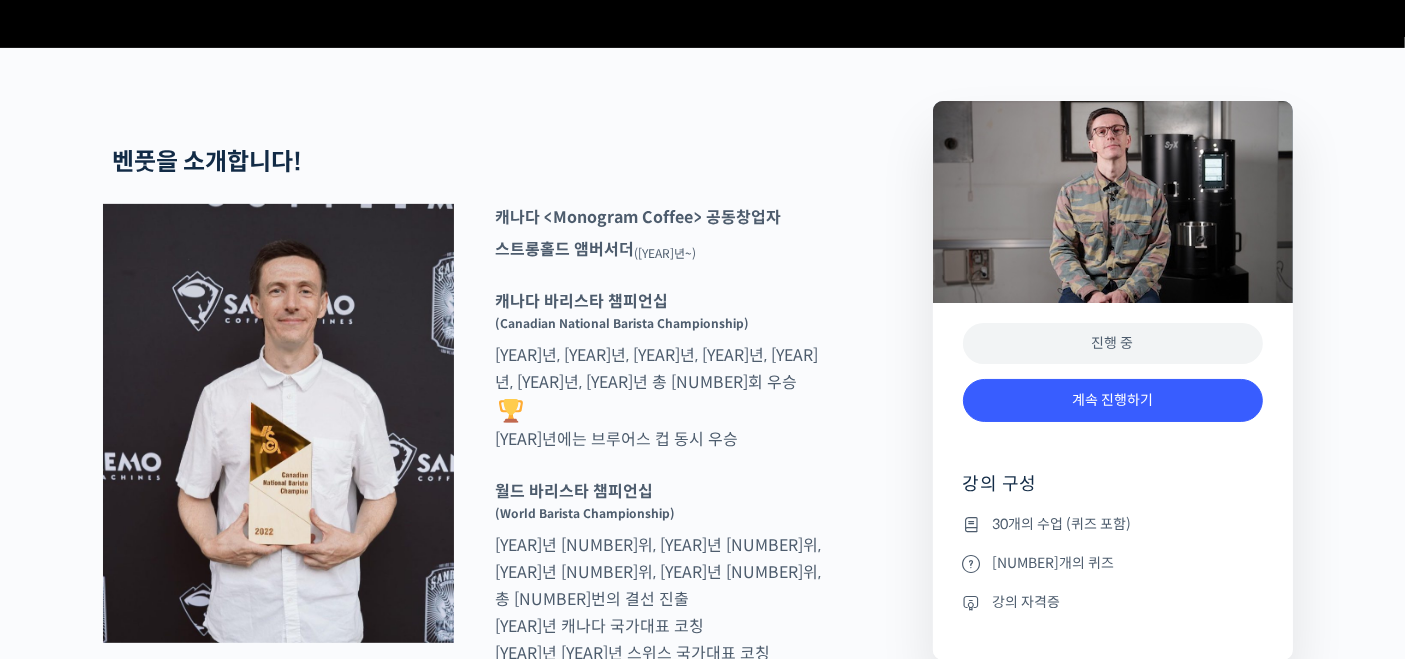 scroll, scrollTop: 1111, scrollLeft: 0, axis: vertical 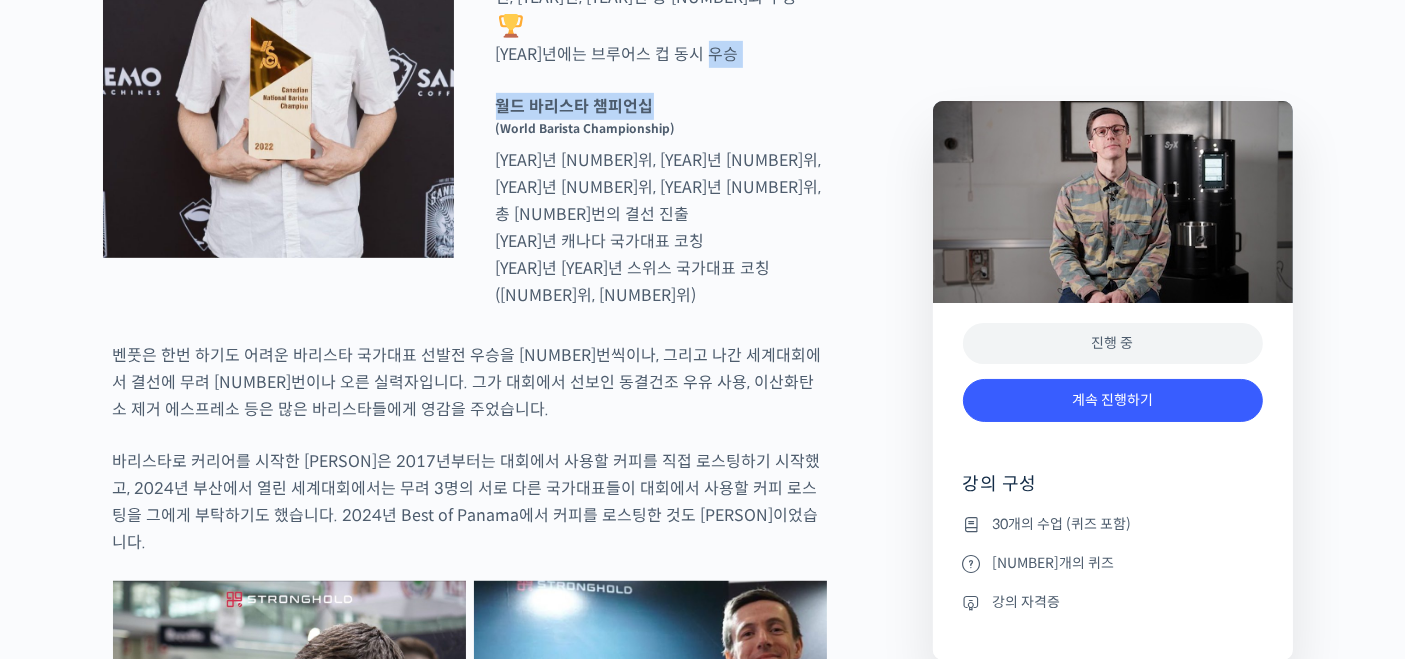 drag, startPoint x: 744, startPoint y: 170, endPoint x: 741, endPoint y: 193, distance: 23.194826 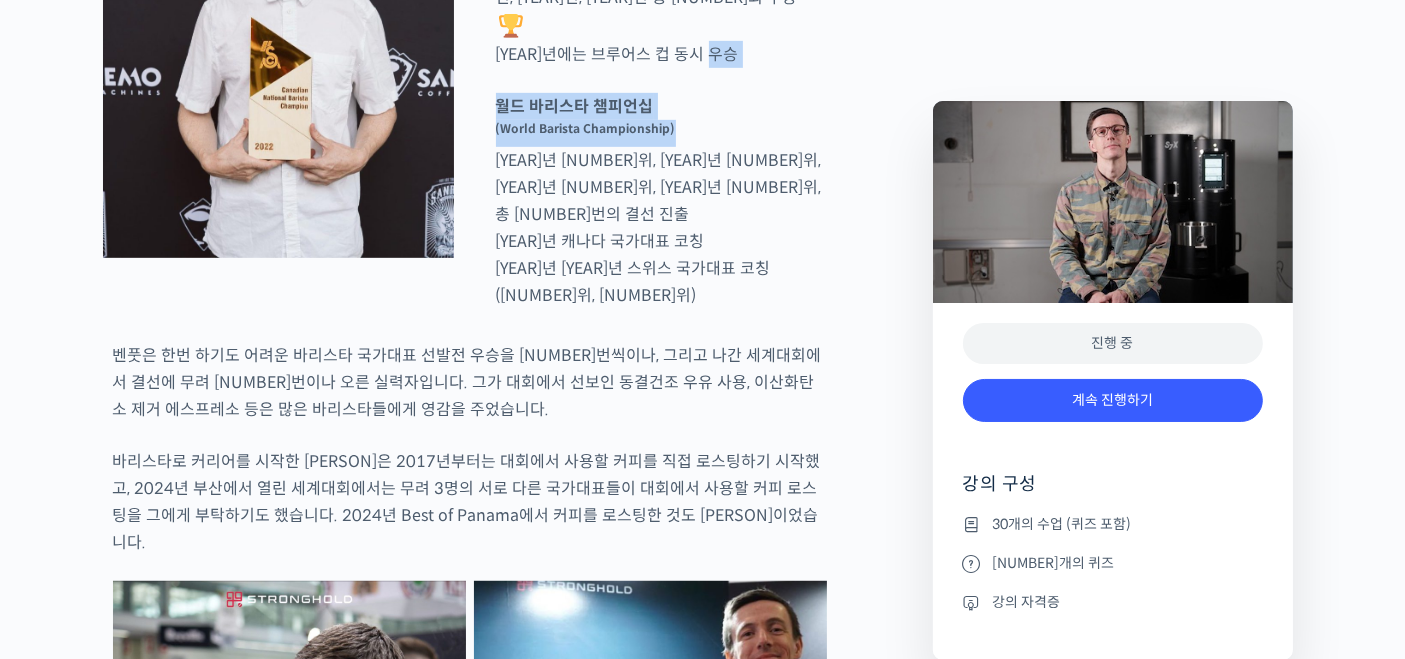 click on "월드 바리스타 챔피언십  (World Barista Championship) 2022년 5위, 2017년 4위, 2016년 3위, 2015년 3위, 총 4번의 결선 진출 2020년 캐나다 국가대표 코칭 2019년 2018년 스위스 국가대표 코칭 (6위, 3위)" at bounding box center [661, 201] 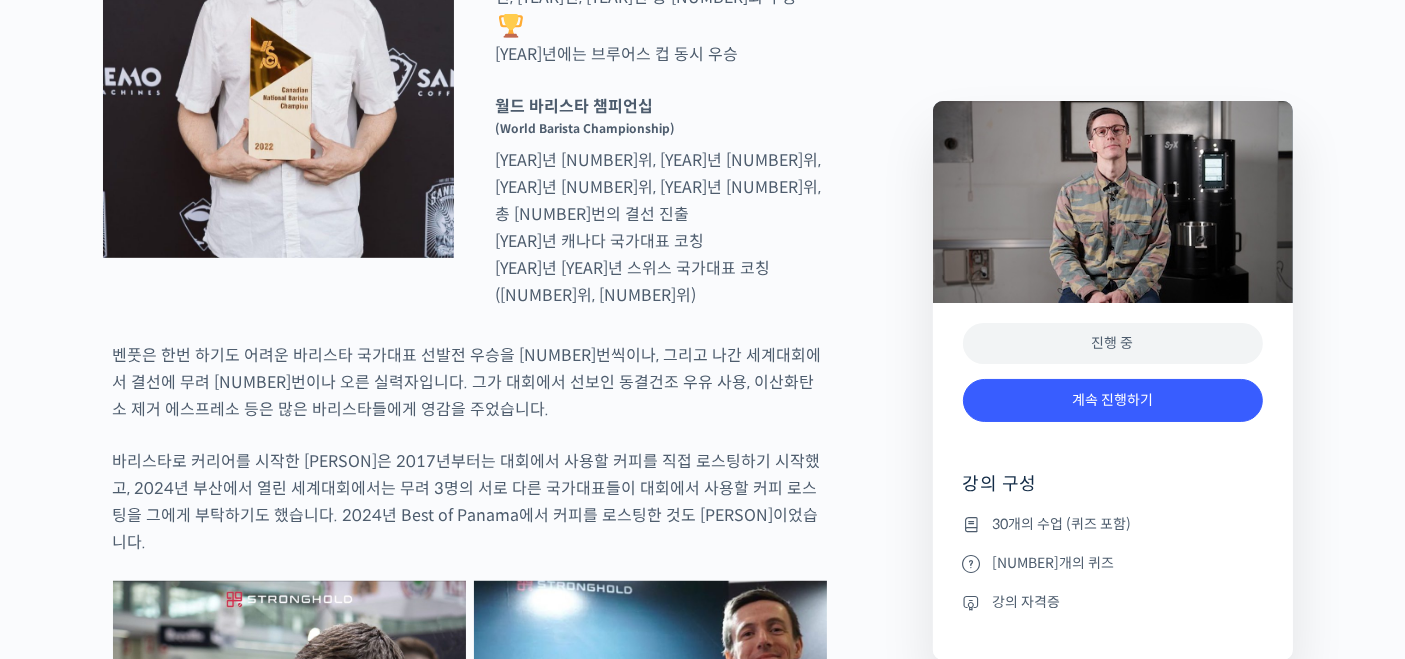 drag, startPoint x: 708, startPoint y: 191, endPoint x: 676, endPoint y: 198, distance: 32.75668 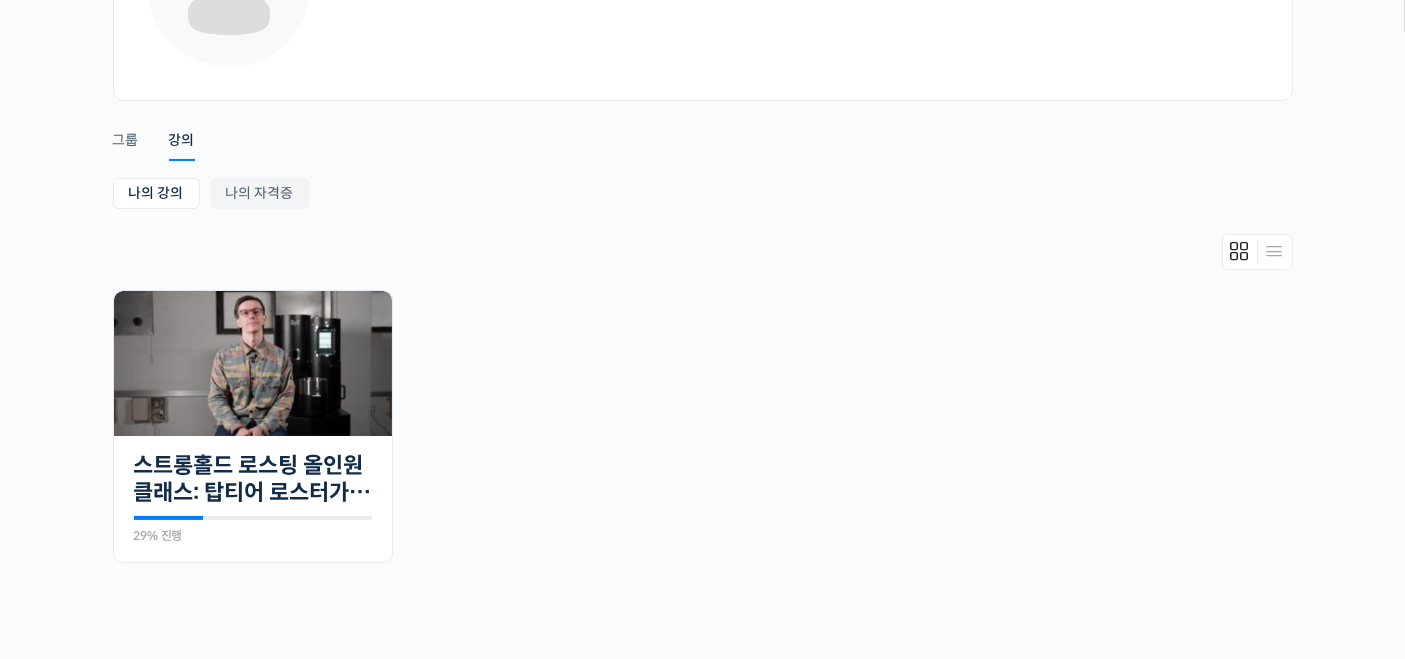 scroll, scrollTop: 0, scrollLeft: 0, axis: both 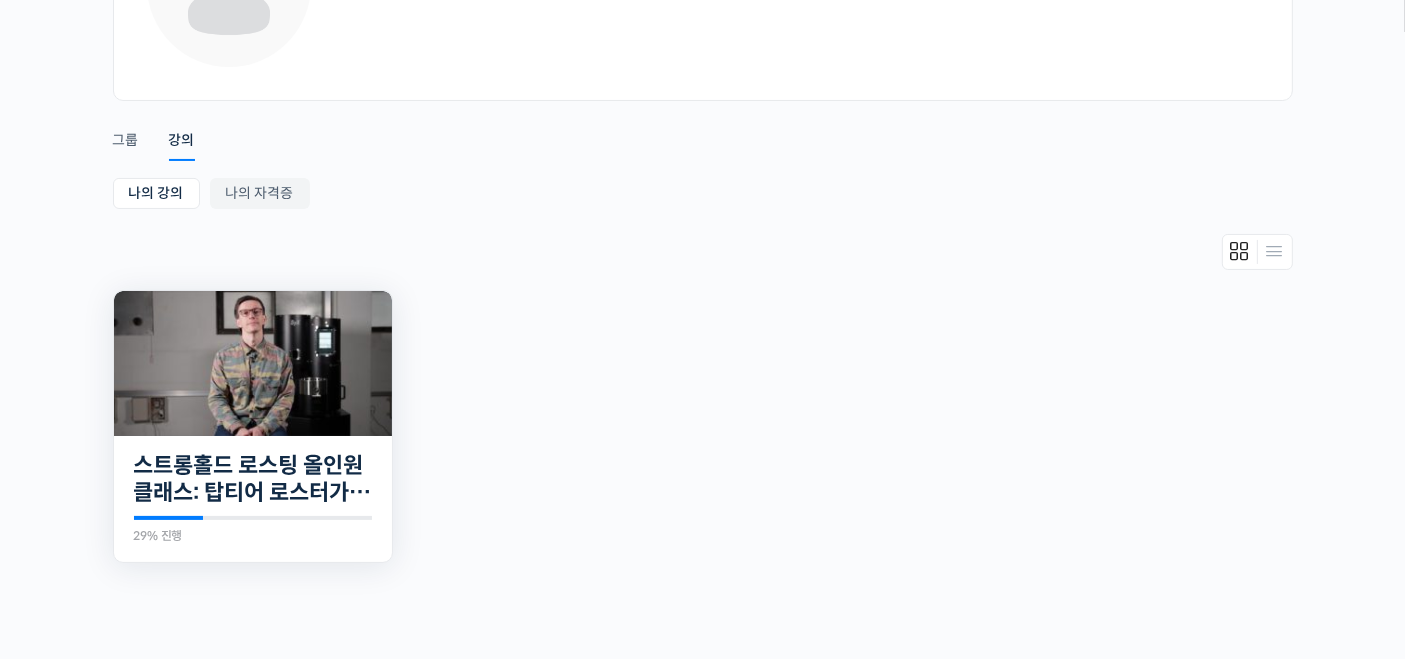click at bounding box center (253, 363) 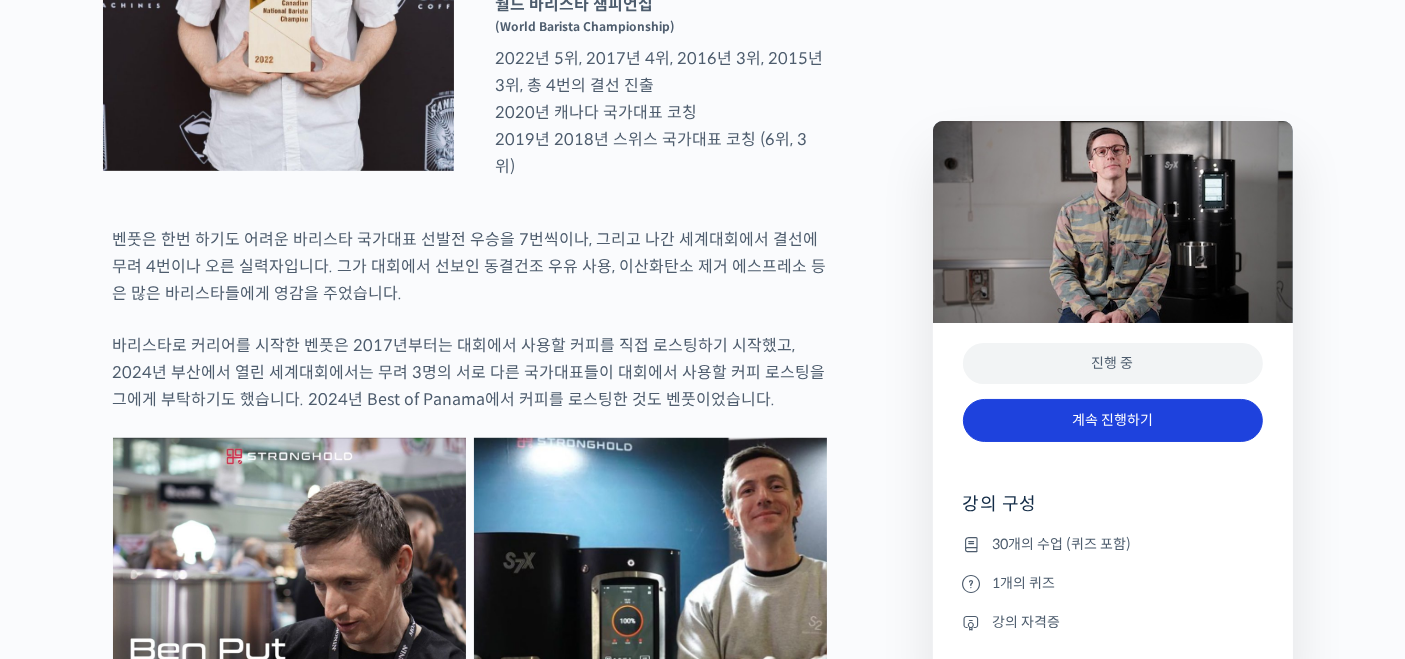 scroll, scrollTop: 1111, scrollLeft: 0, axis: vertical 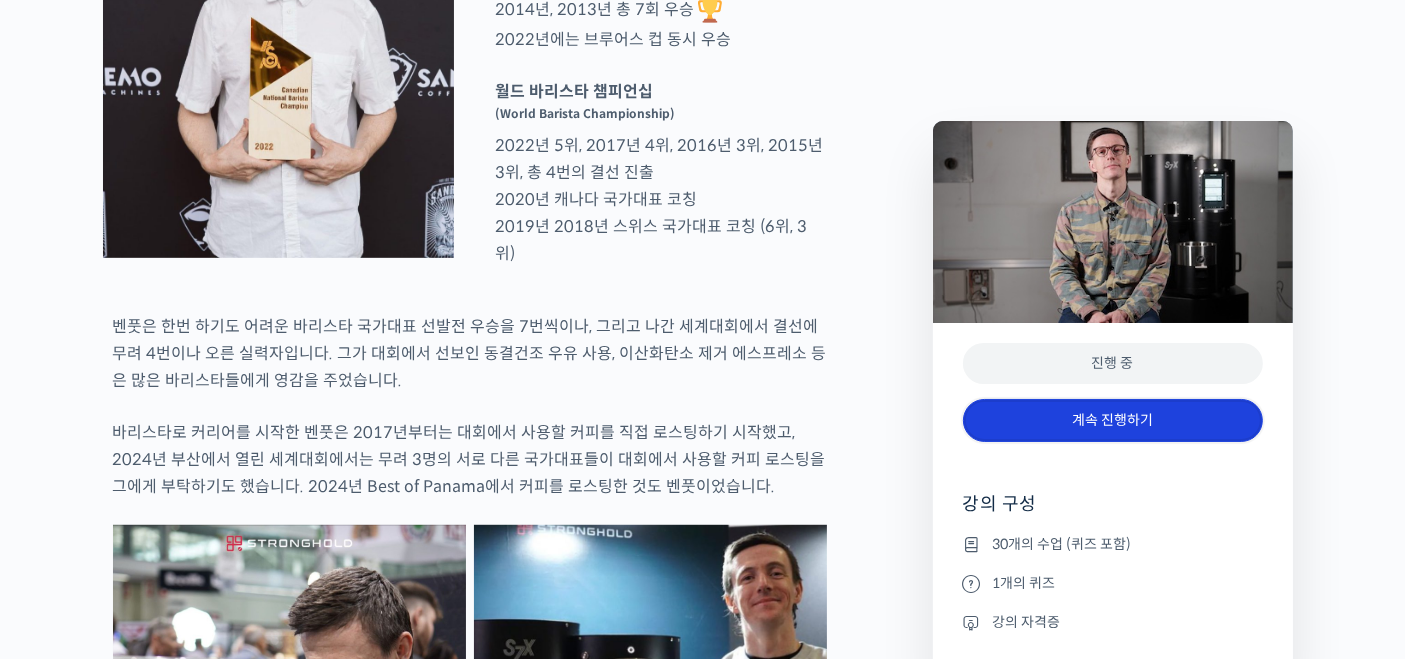 click on "계속 진행하기" at bounding box center (1113, 420) 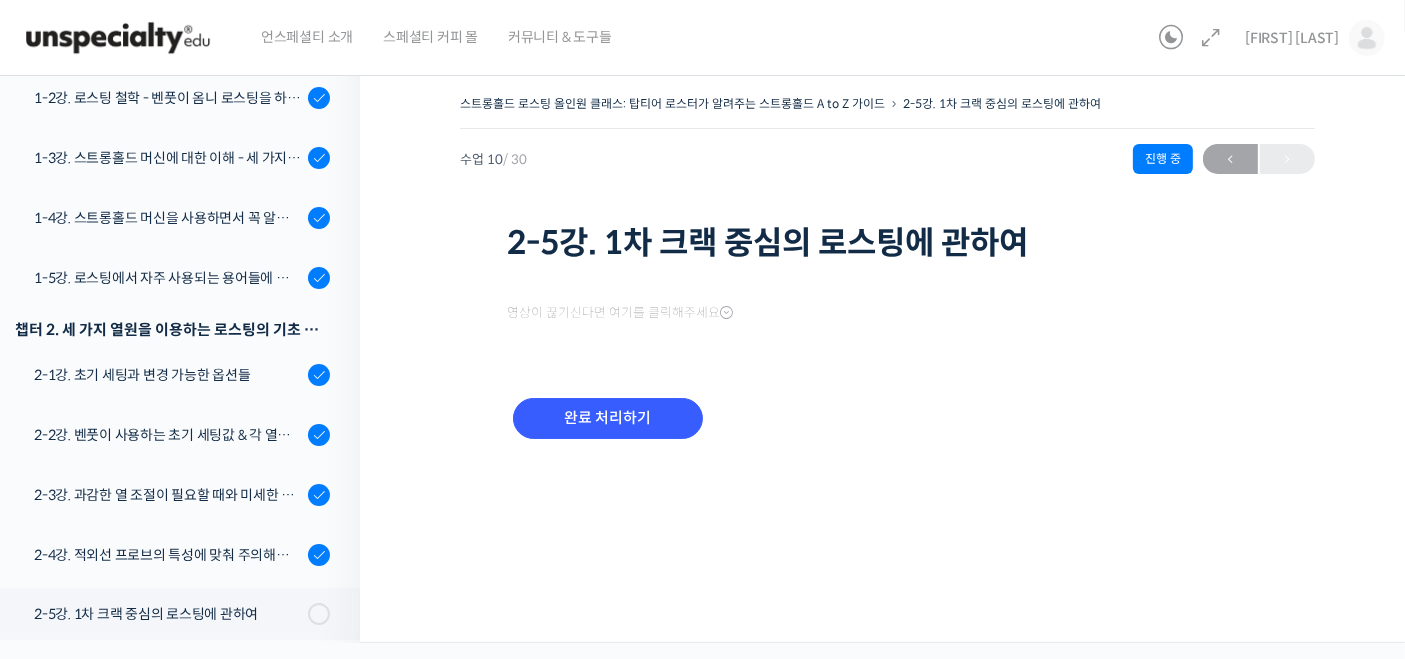 scroll, scrollTop: 0, scrollLeft: 0, axis: both 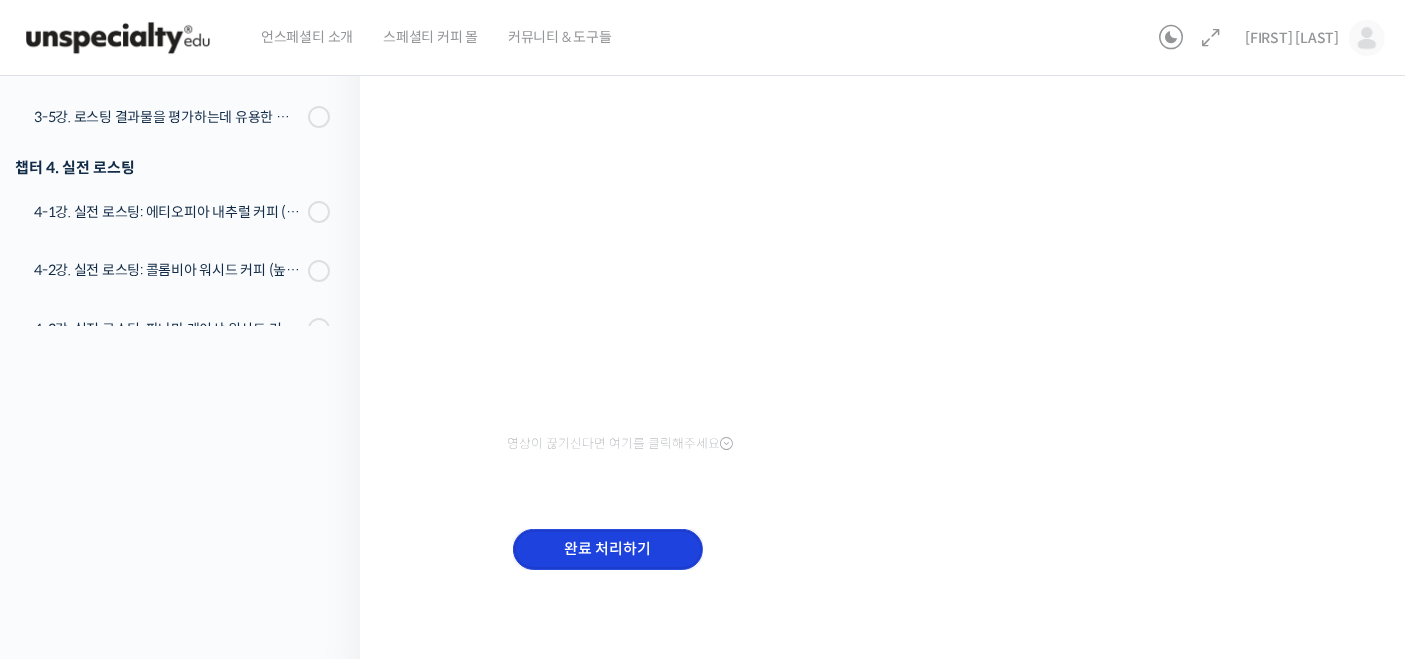 click on "완료 처리하기" at bounding box center (608, 549) 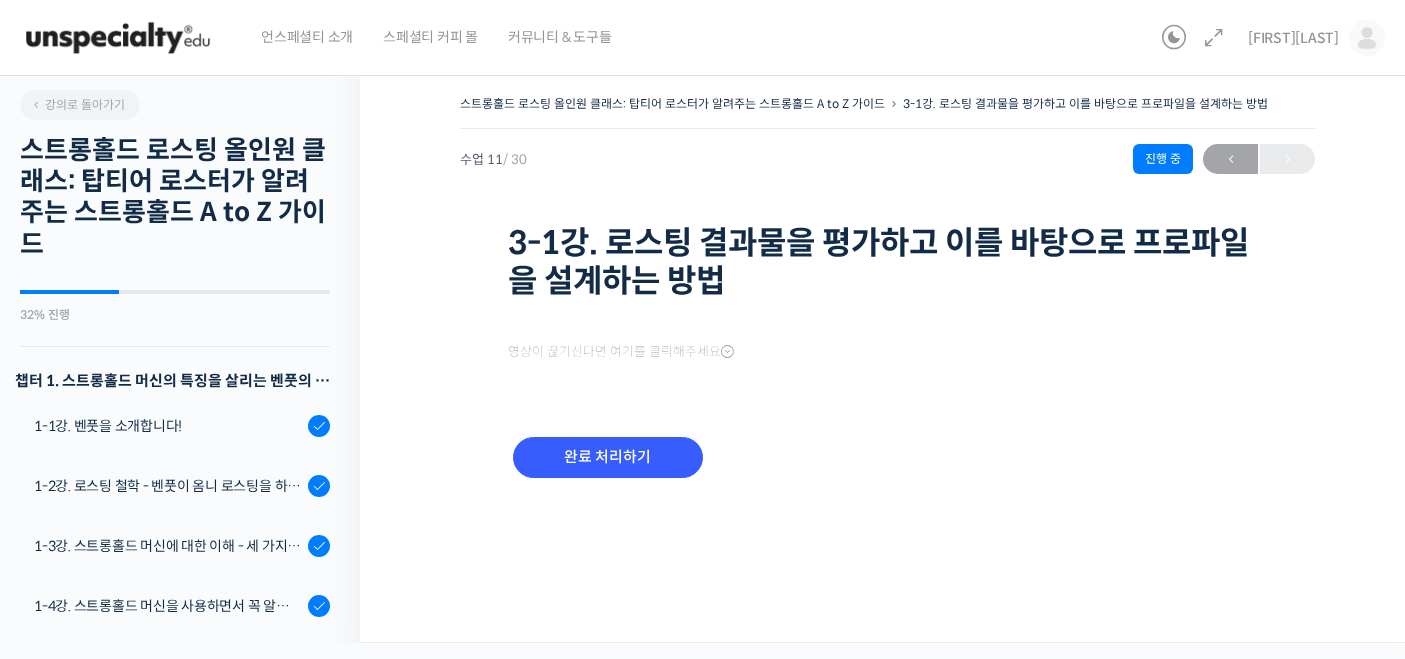 scroll, scrollTop: 0, scrollLeft: 0, axis: both 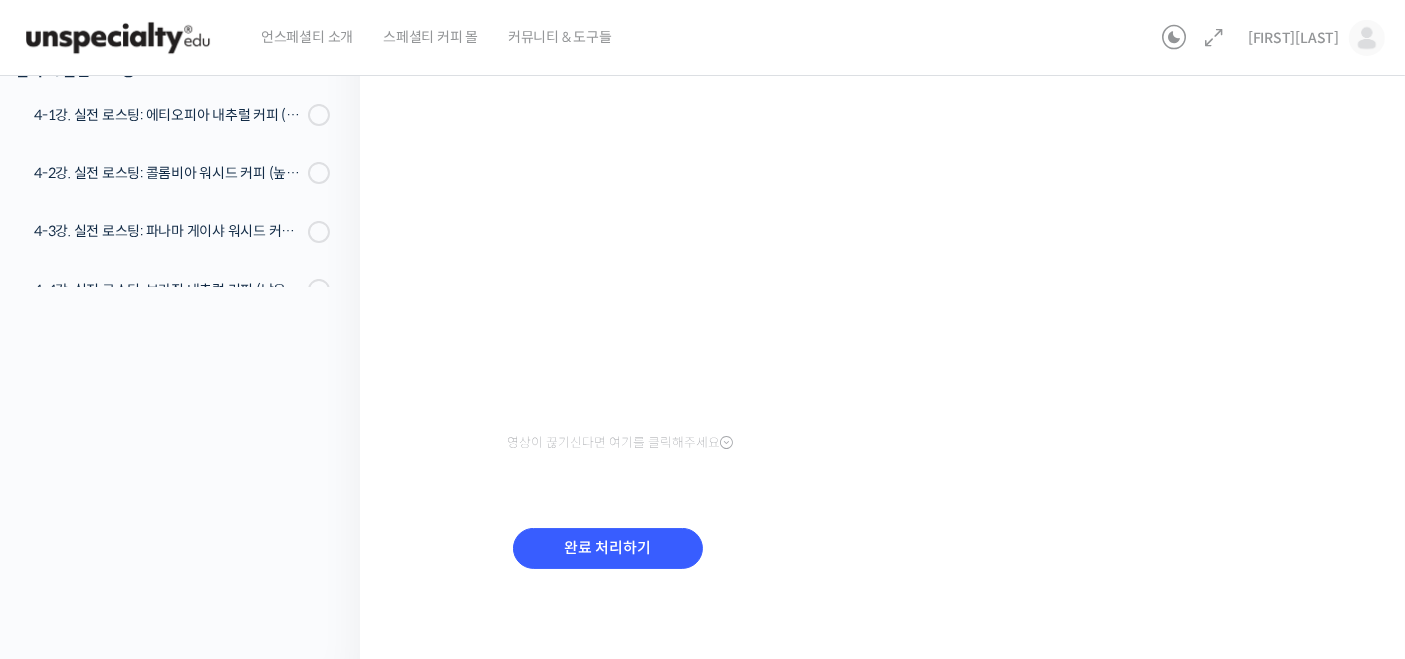 click on "완료 처리하기" at bounding box center [888, 564] 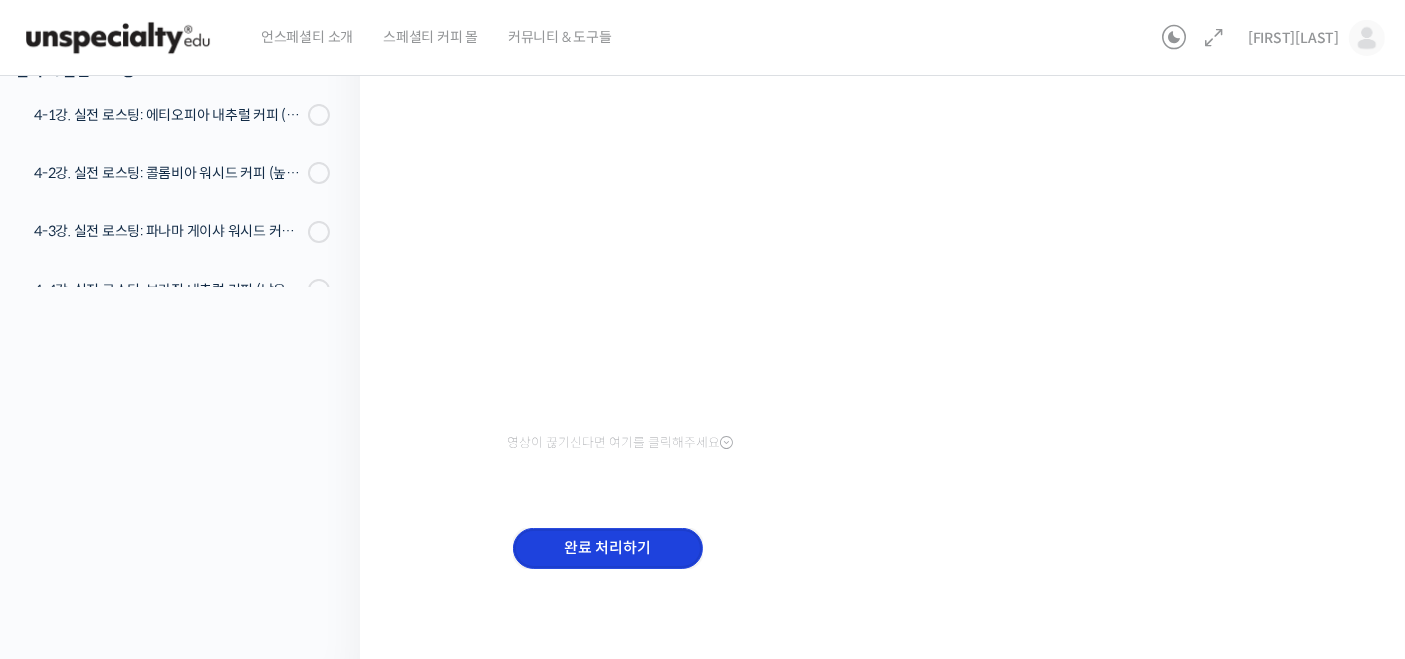 click on "완료 처리하기" at bounding box center (608, 548) 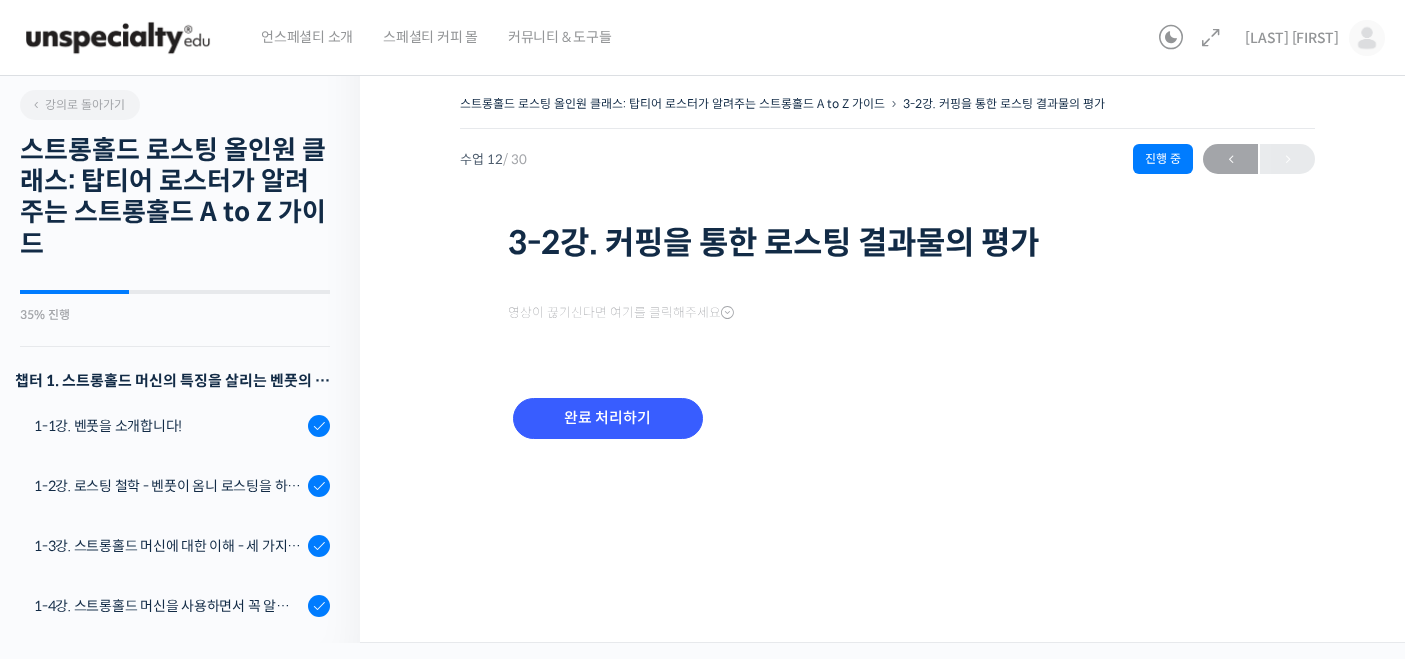 scroll, scrollTop: 0, scrollLeft: 0, axis: both 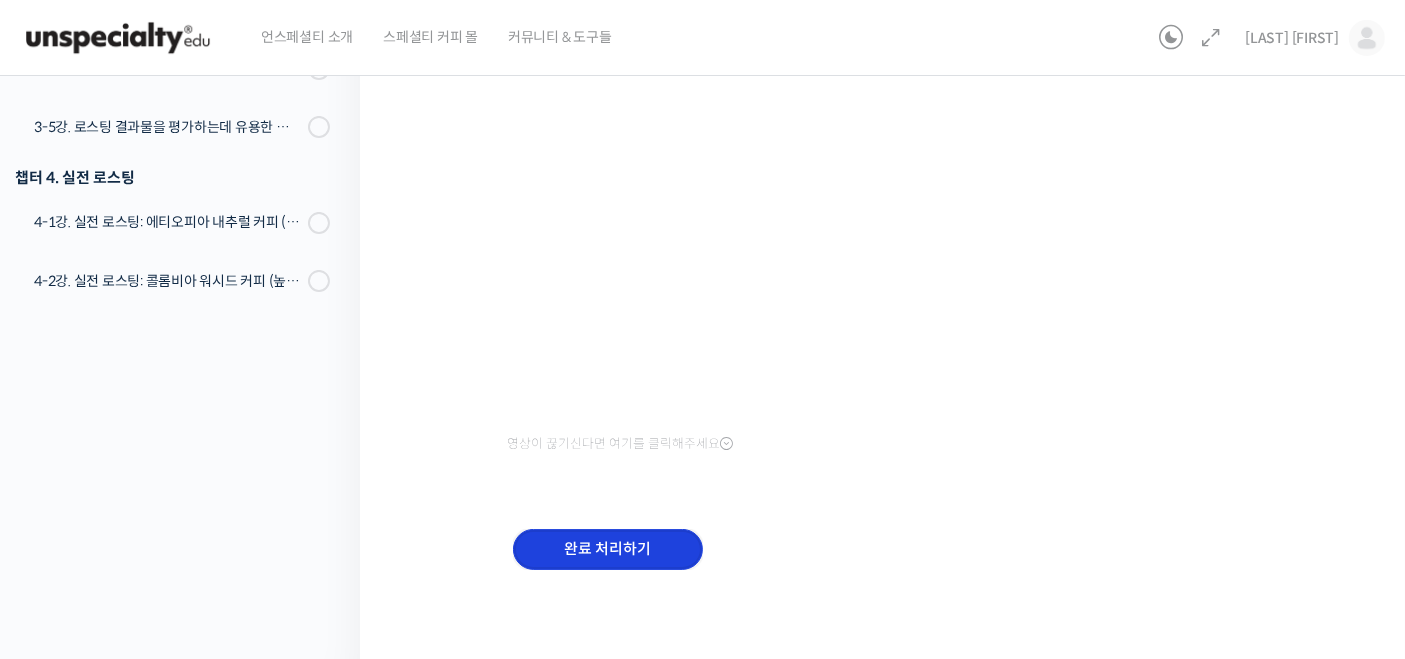 click on "완료 처리하기" at bounding box center (608, 549) 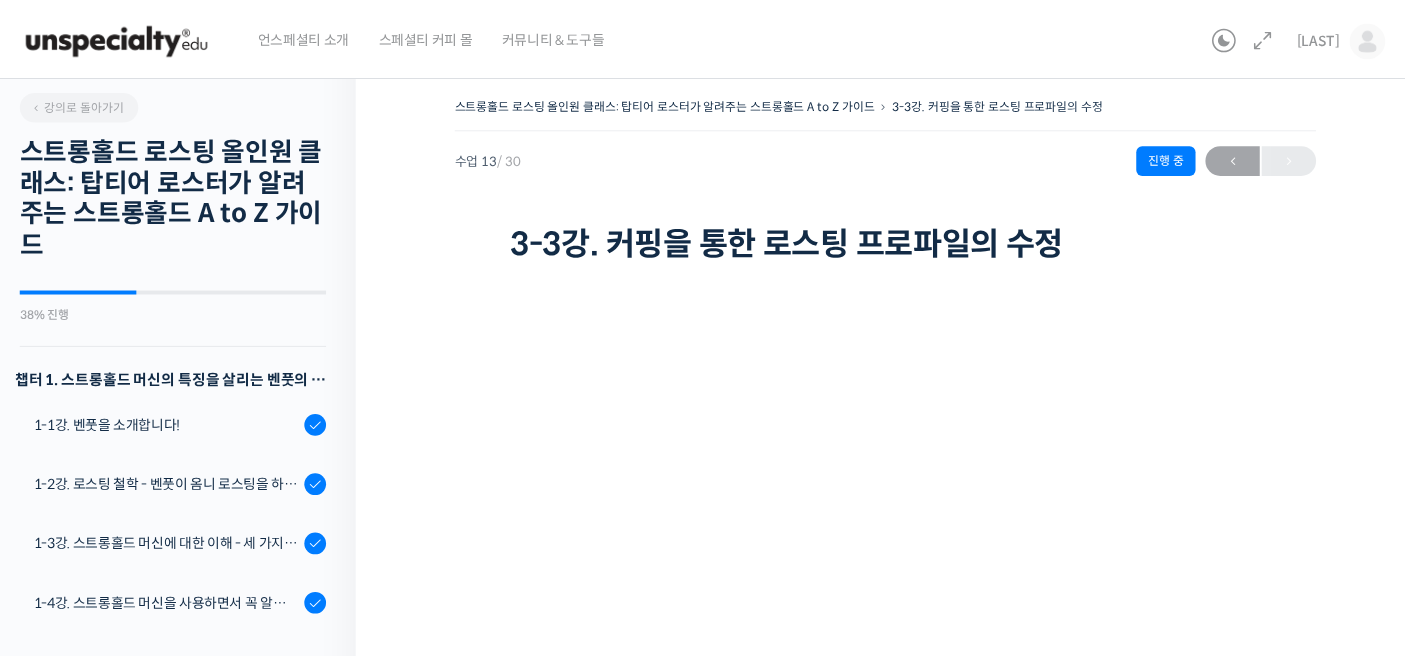 scroll, scrollTop: 317, scrollLeft: 0, axis: vertical 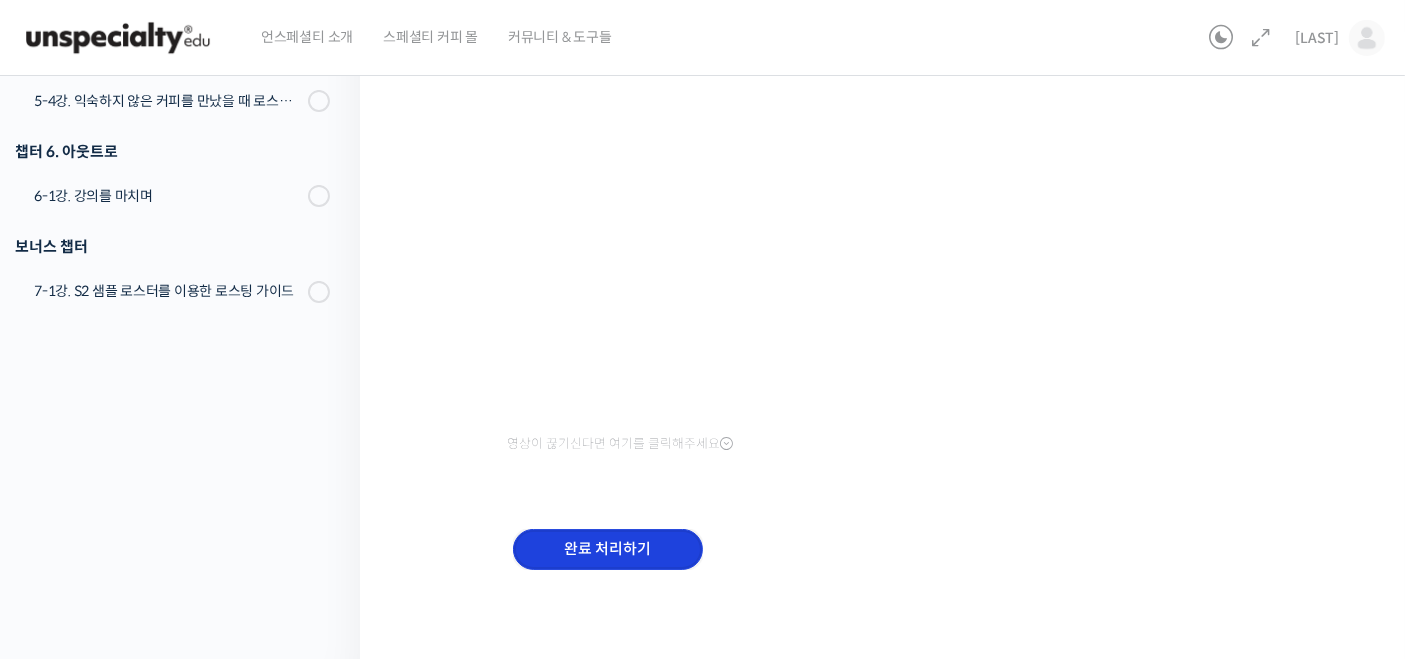 click on "완료 처리하기" at bounding box center (608, 549) 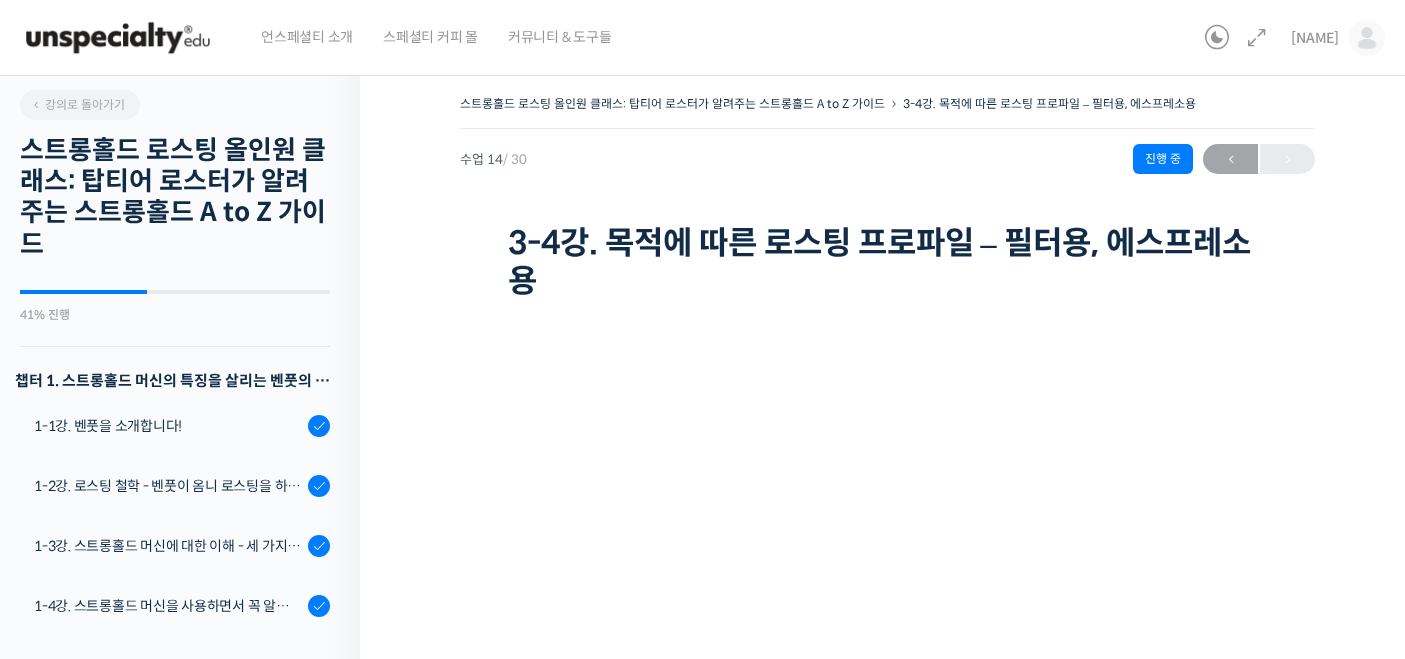 scroll, scrollTop: 0, scrollLeft: 0, axis: both 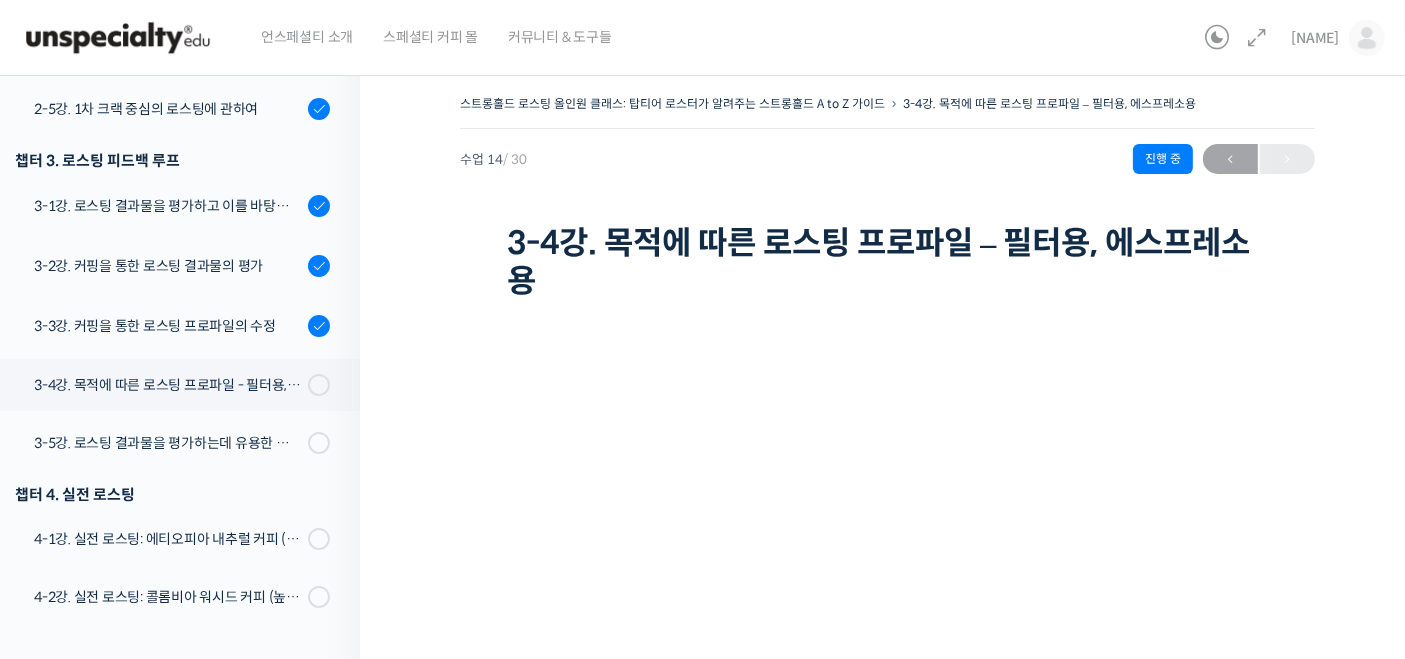 click on "스트롱홀드 로스팅 올인원 클래스: 탑티어 로스터가 알려주는 스트롱홀드 A to Z 가이드
3-4강. 목적에 따른 로스팅 프로파일 – 필터용, 에스프레소용
진행 중
수업 14  / 30
진행 중
2026년 07월 29일 8:18 오후
←  이전
3-4강. 목적에 따른 로스팅 프로파일 – 필터용, 에스프레소용" at bounding box center (887, 198) 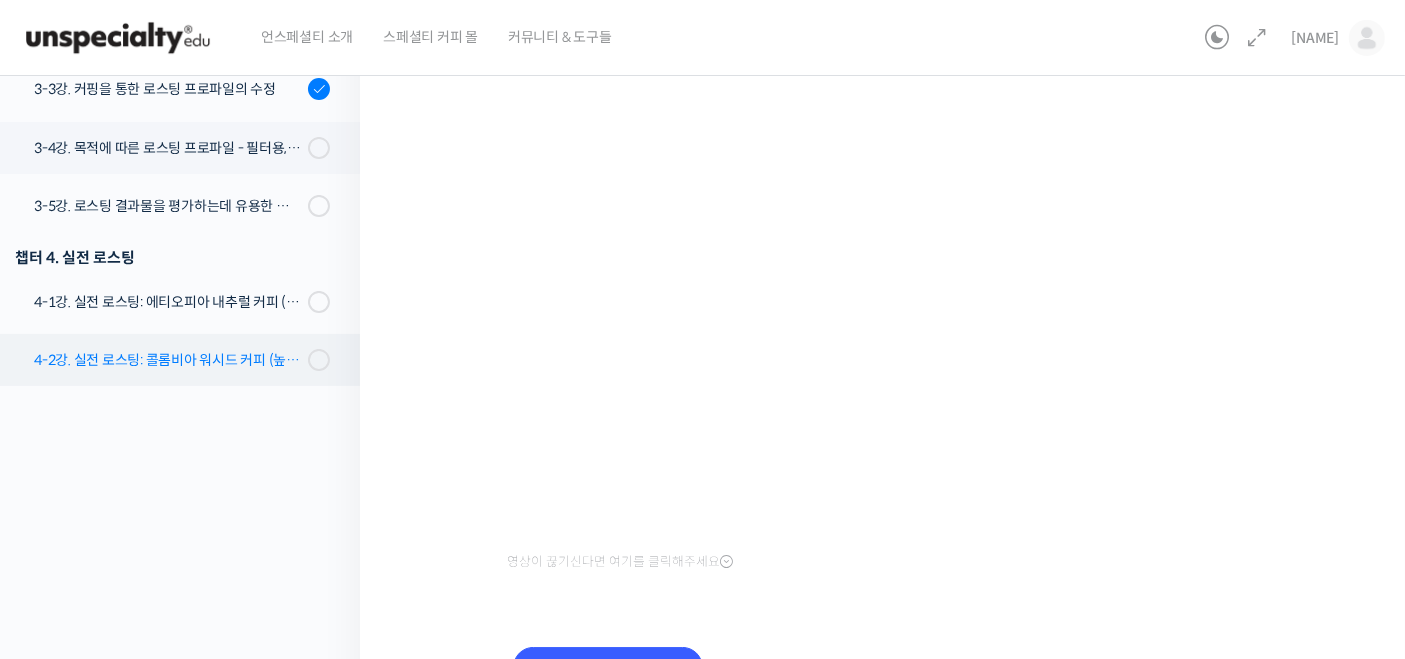 scroll, scrollTop: 356, scrollLeft: 0, axis: vertical 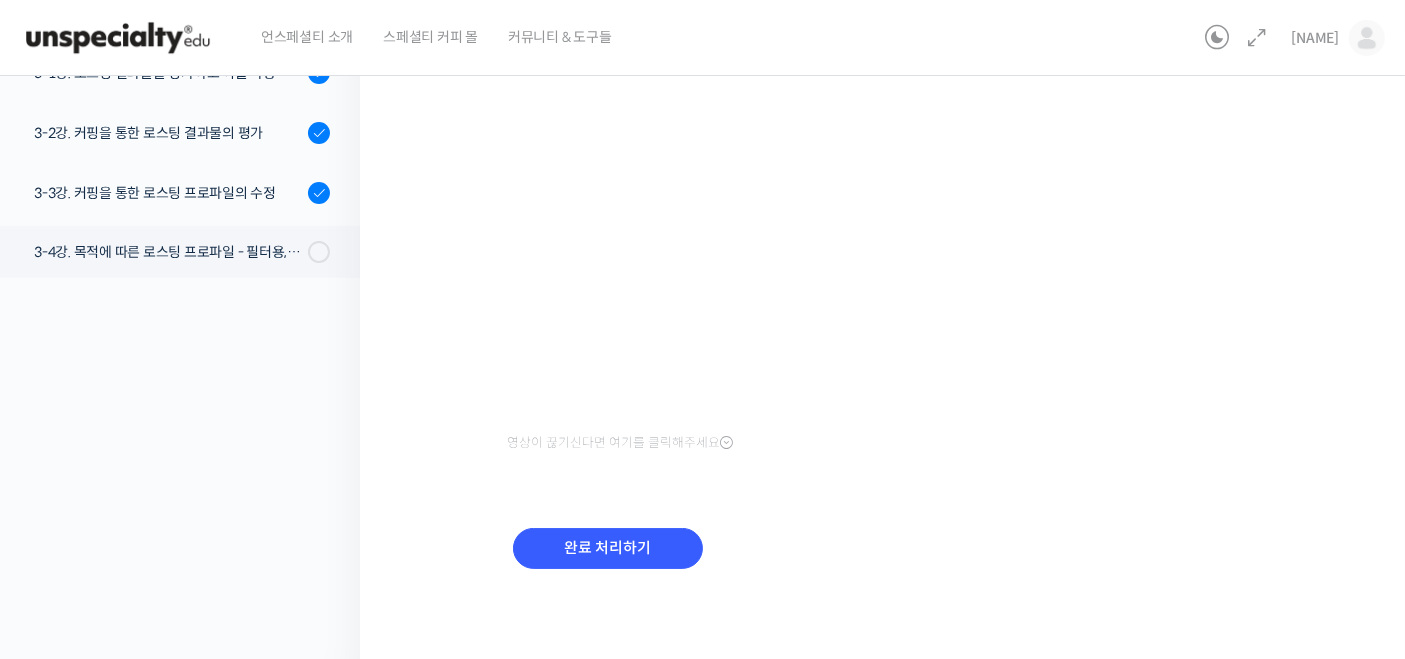 click on "스트롱홀드 로스팅 올인원 클래스: 탑티어 로스터가 알려주는 스트롱홀드 A to Z 가이드
3-4강. 목적에 따른 로스팅 프로파일 – 필터용, 에스프레소용
진행 중
수업 14  / 30
진행 중
2026년 07월 29일 8:18 오후
←  이전
3-4강. 목적에 따른 로스팅 프로파일 – 필터용, 에스프레소용
영상이 끊기신다면 여기를 클릭해주세요" at bounding box center (887, 183) 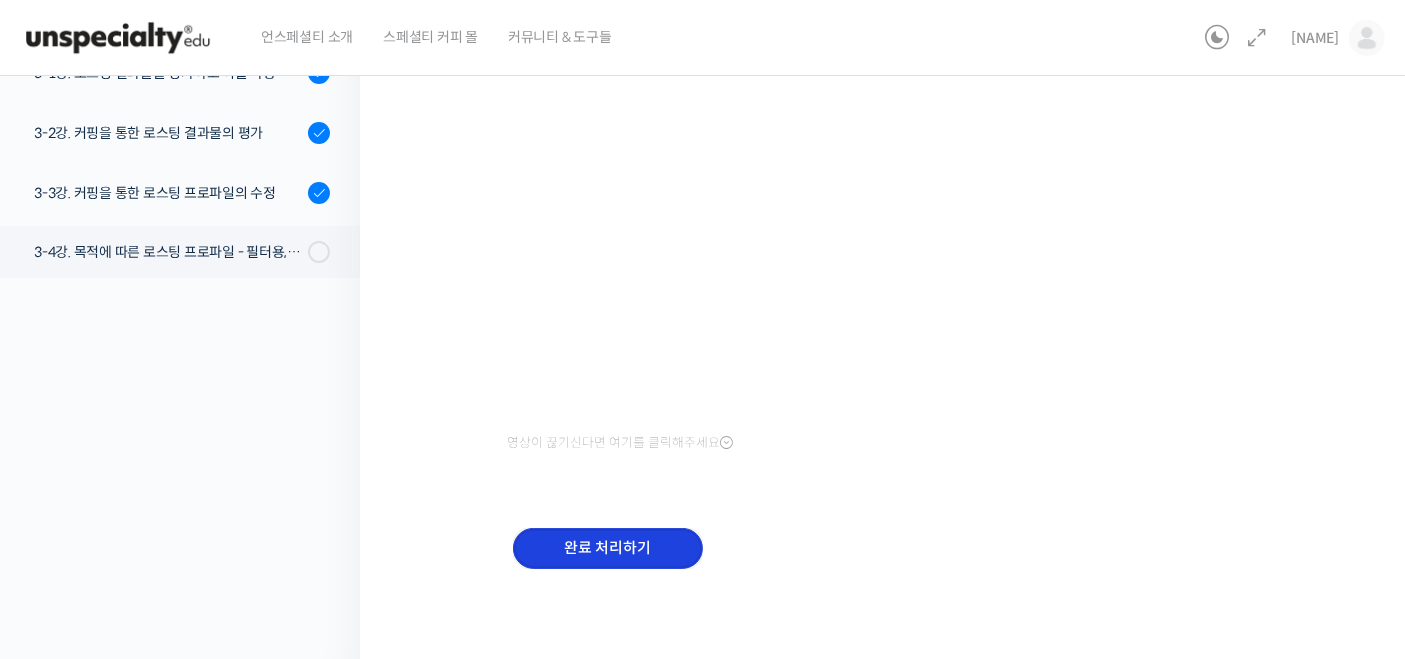 click on "완료 처리하기" at bounding box center [608, 548] 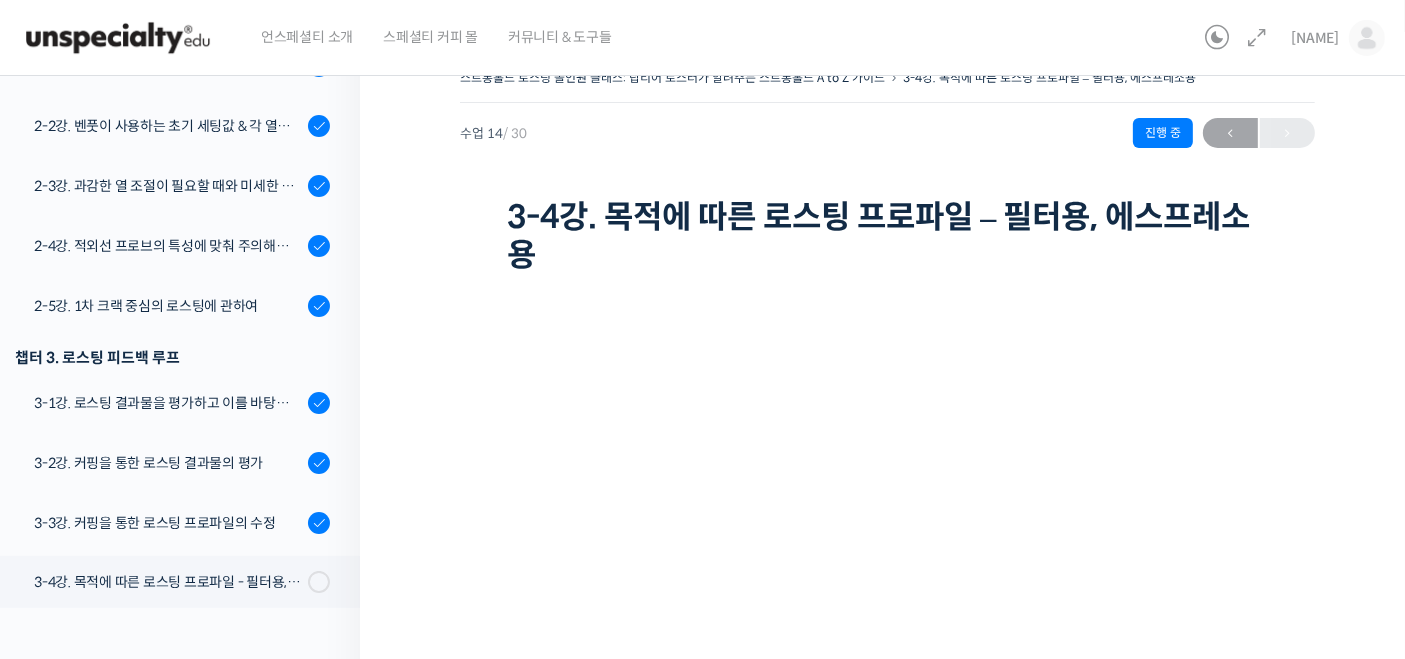 scroll, scrollTop: 0, scrollLeft: 0, axis: both 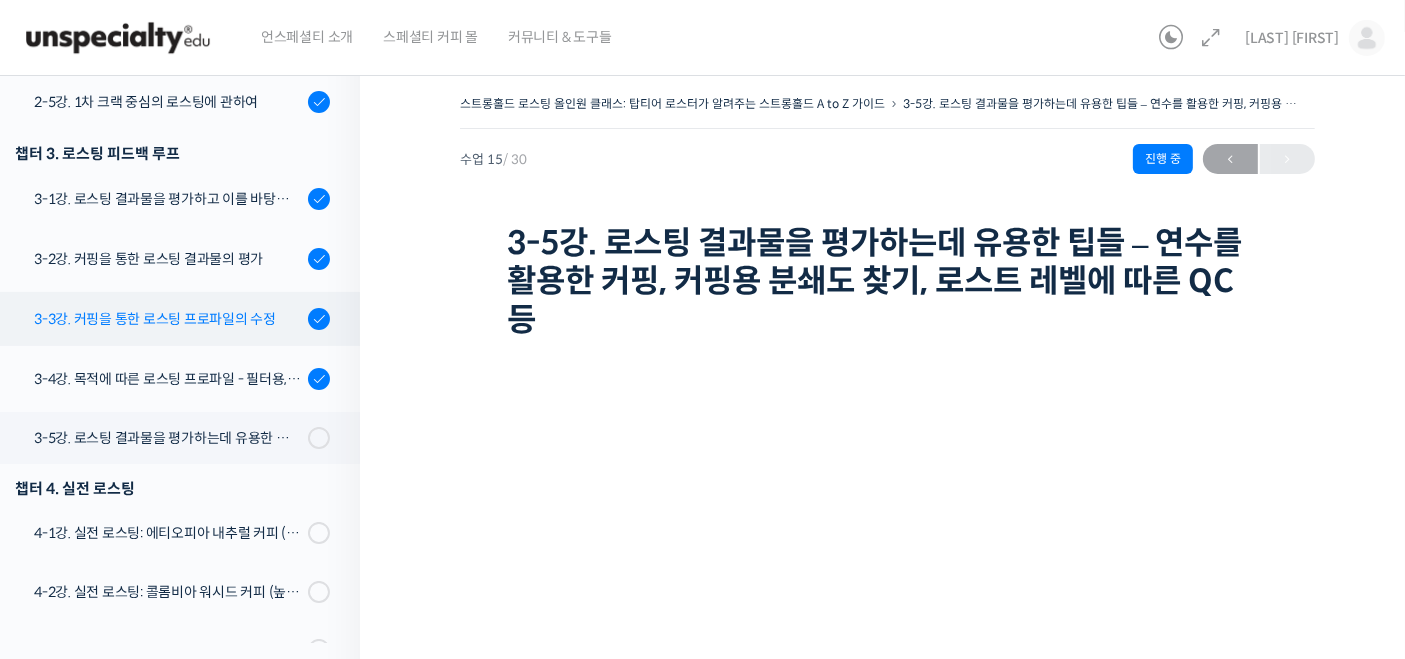 click on "3-3강. 커핑을 통한 로스팅 프로파일의 수정" at bounding box center [168, 319] 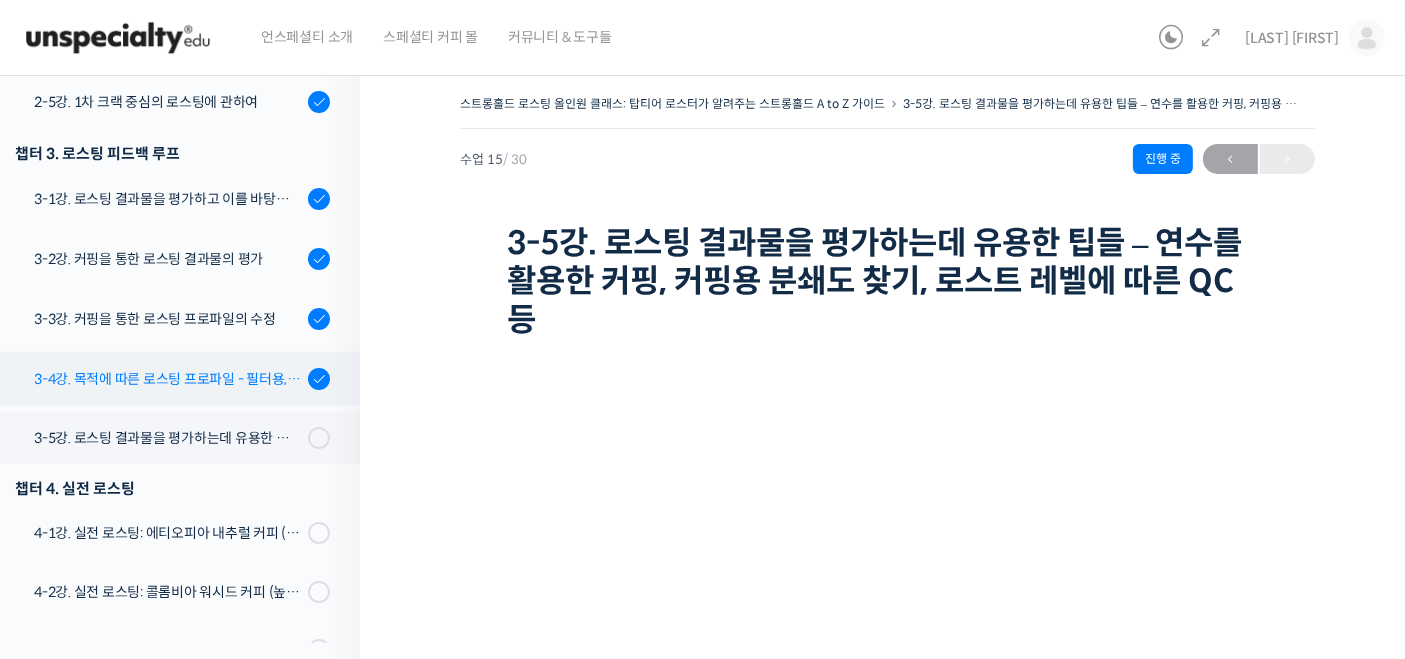 click on "3-4강. 목적에 따른 로스팅 프로파일 - 필터용, 에스프레소용" at bounding box center [168, 379] 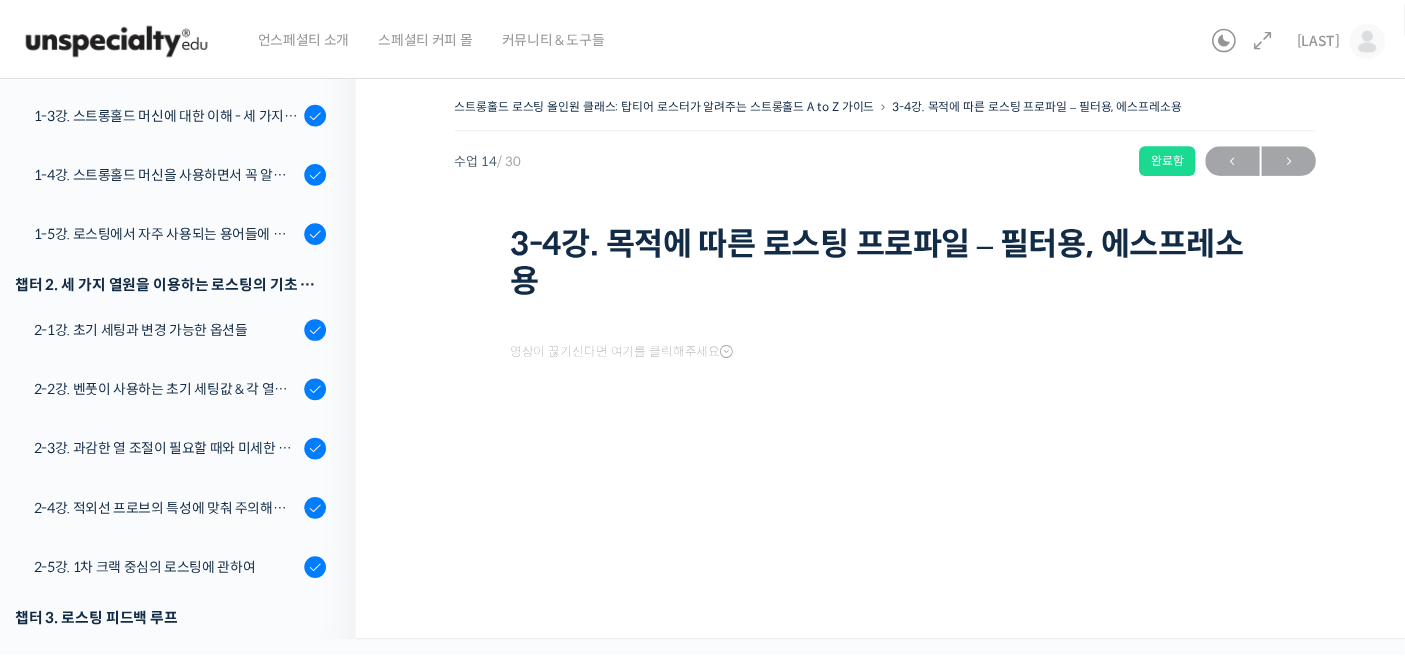 scroll, scrollTop: 0, scrollLeft: 0, axis: both 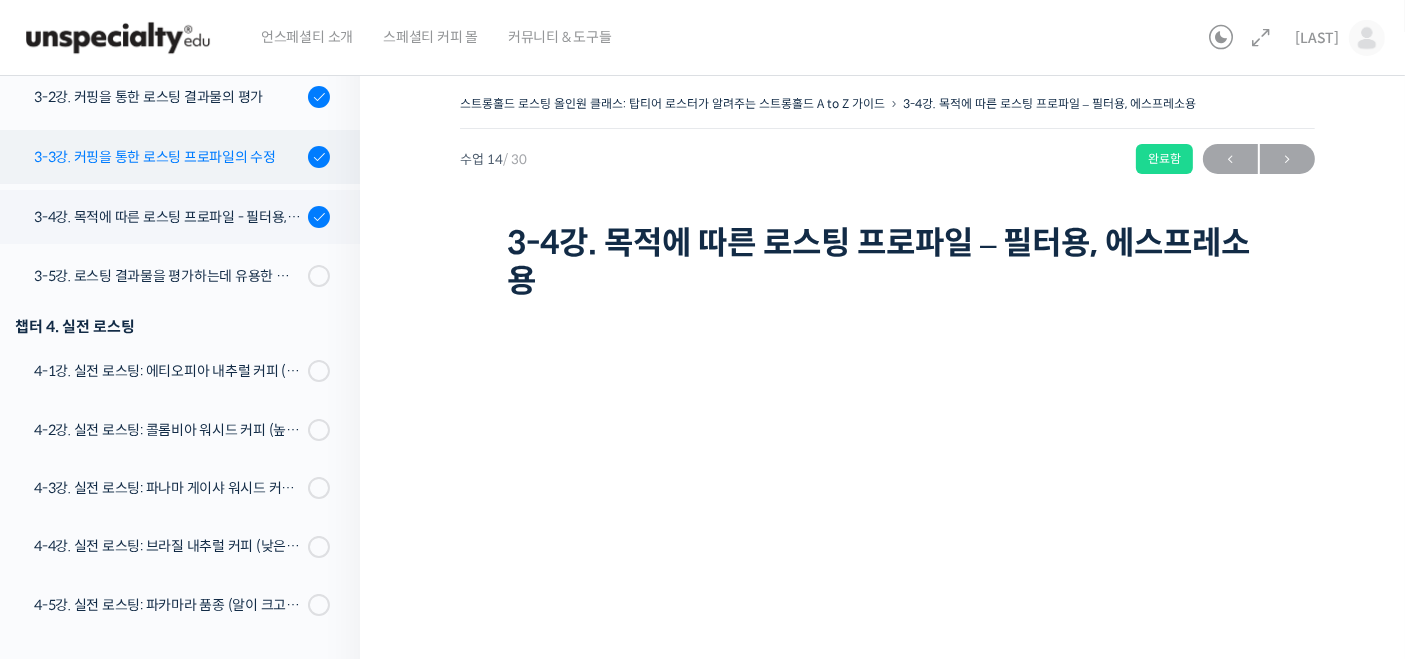 click on "3-3강. 커핑을 통한 로스팅 프로파일의 수정" at bounding box center [168, 157] 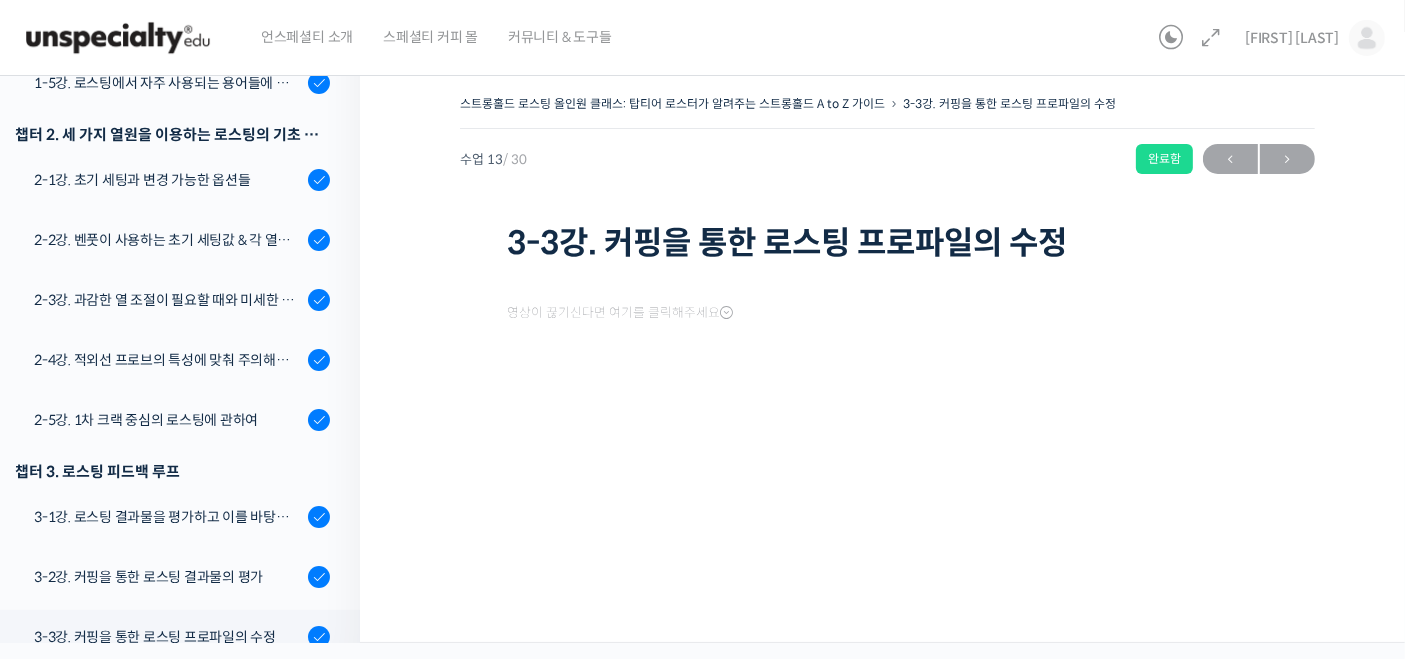 scroll, scrollTop: 0, scrollLeft: 0, axis: both 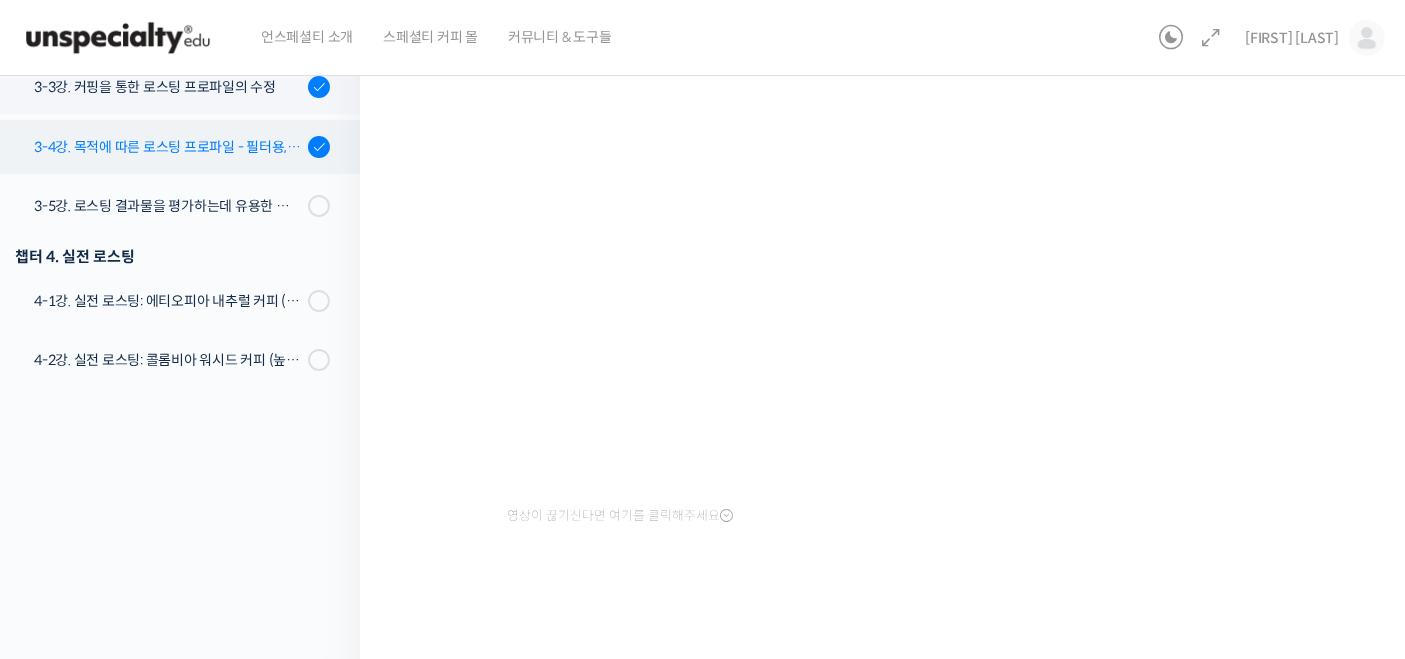 click on "3-4강. 목적에 따른 로스팅 프로파일 - 필터용, 에스프레소용" at bounding box center [168, 147] 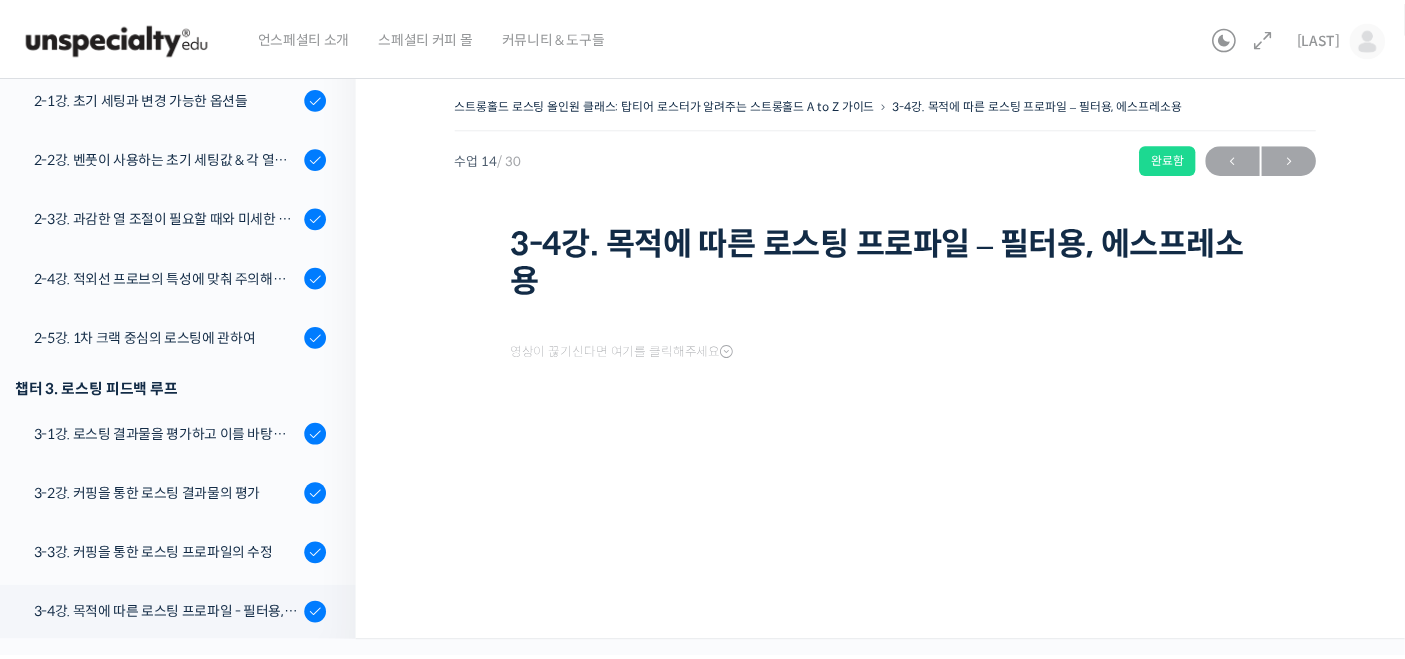 scroll, scrollTop: 0, scrollLeft: 0, axis: both 